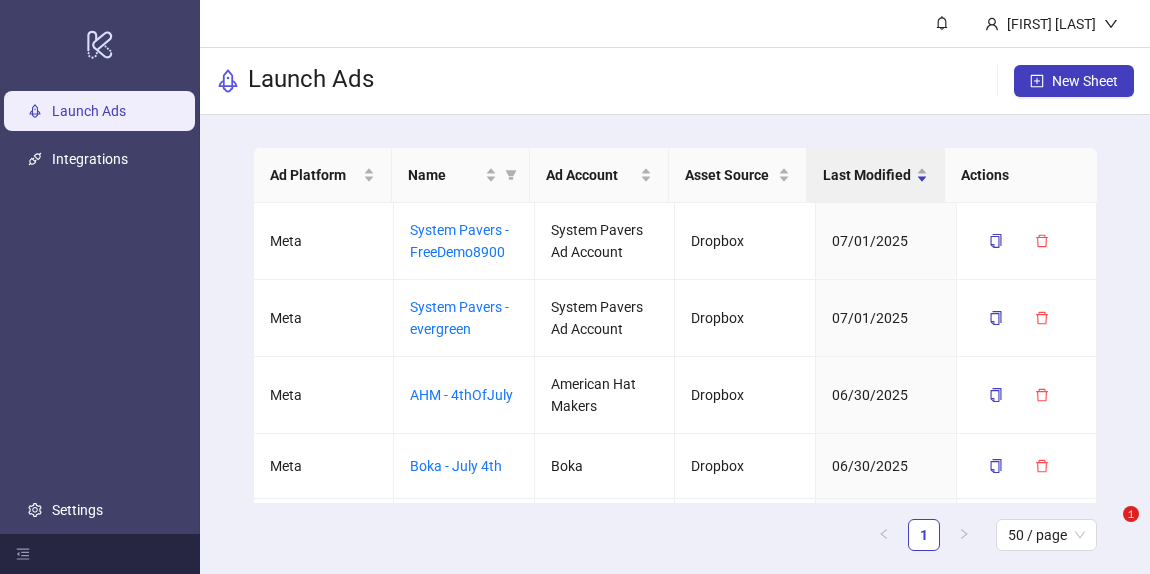 scroll, scrollTop: 0, scrollLeft: 0, axis: both 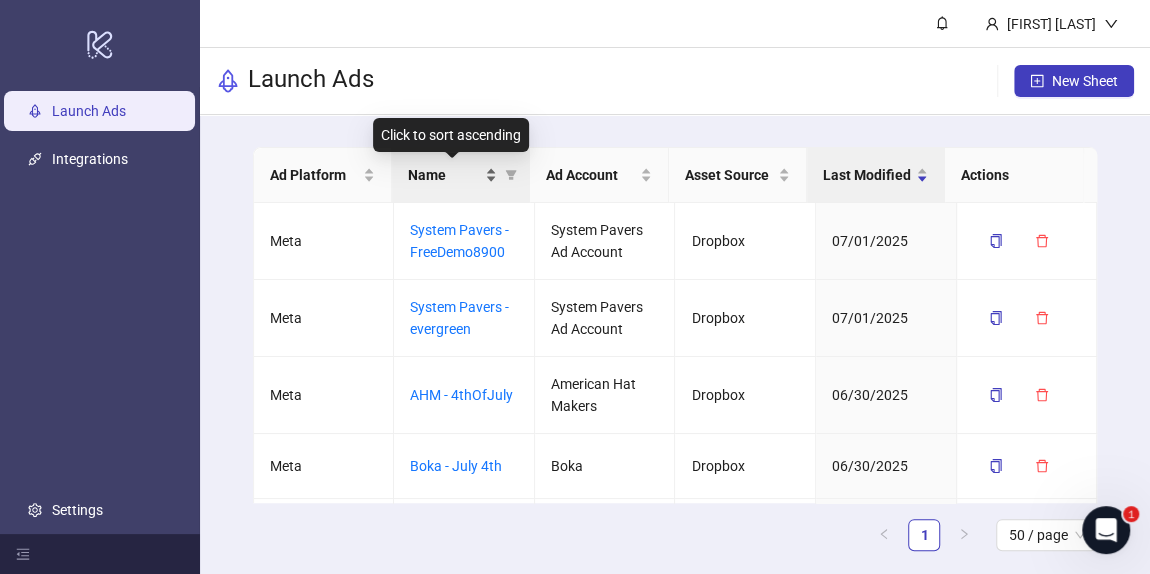 click on "Name" at bounding box center (444, 175) 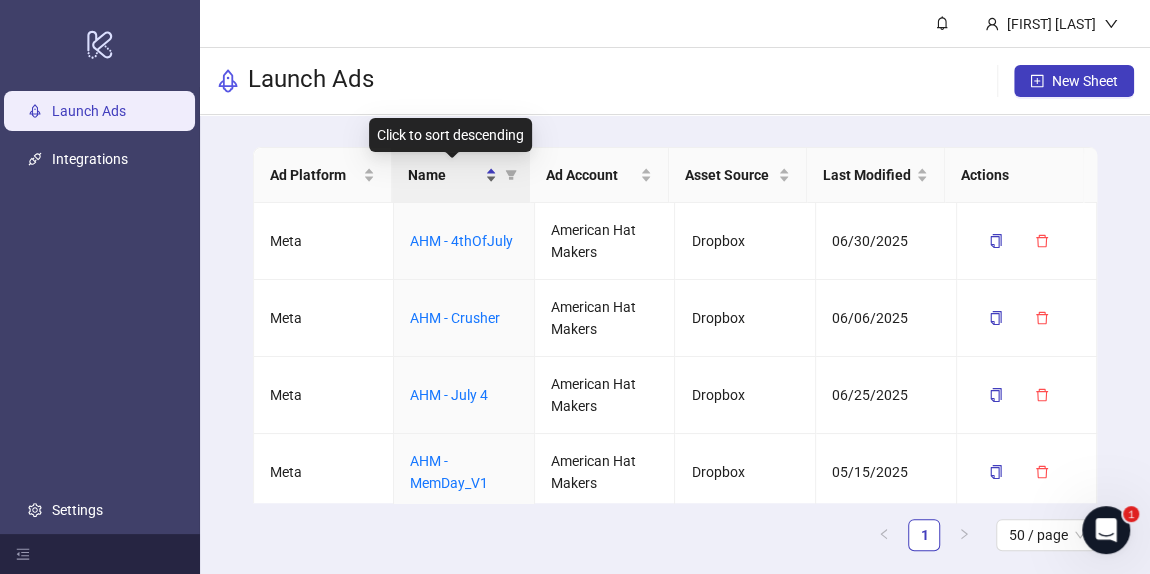 click on "Name" at bounding box center [444, 175] 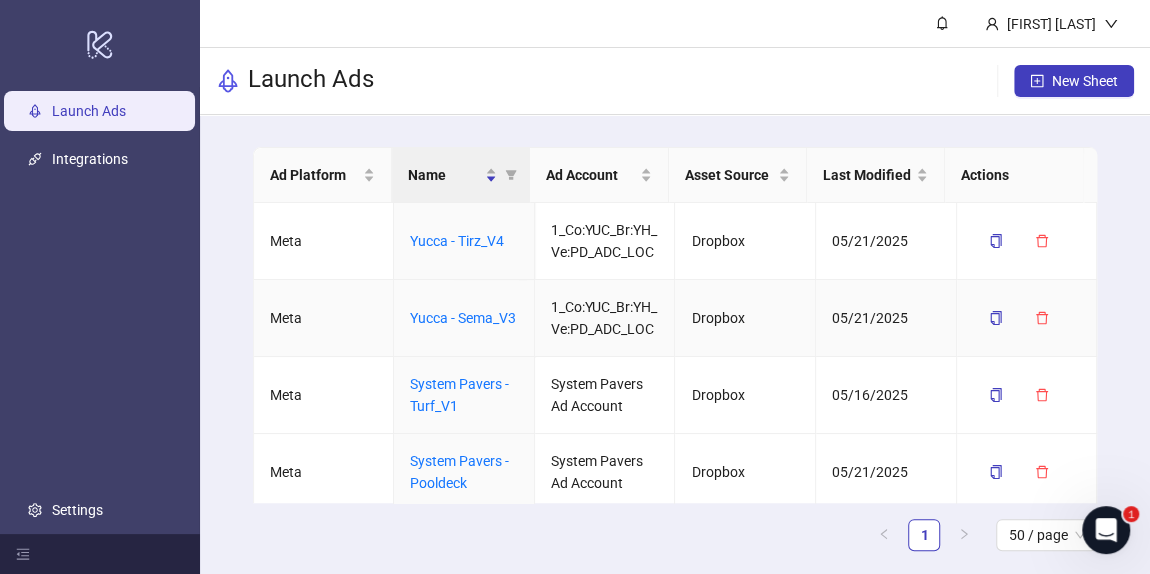 click on "Yucca - Sema_V3" at bounding box center (464, 318) 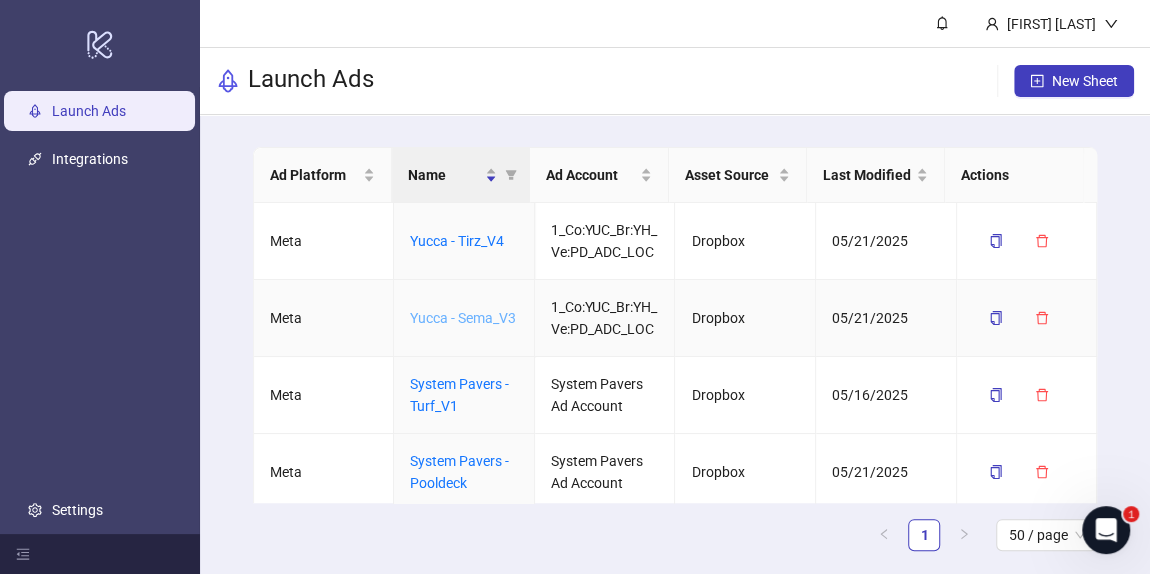 click on "Yucca - Sema_V3" at bounding box center [463, 318] 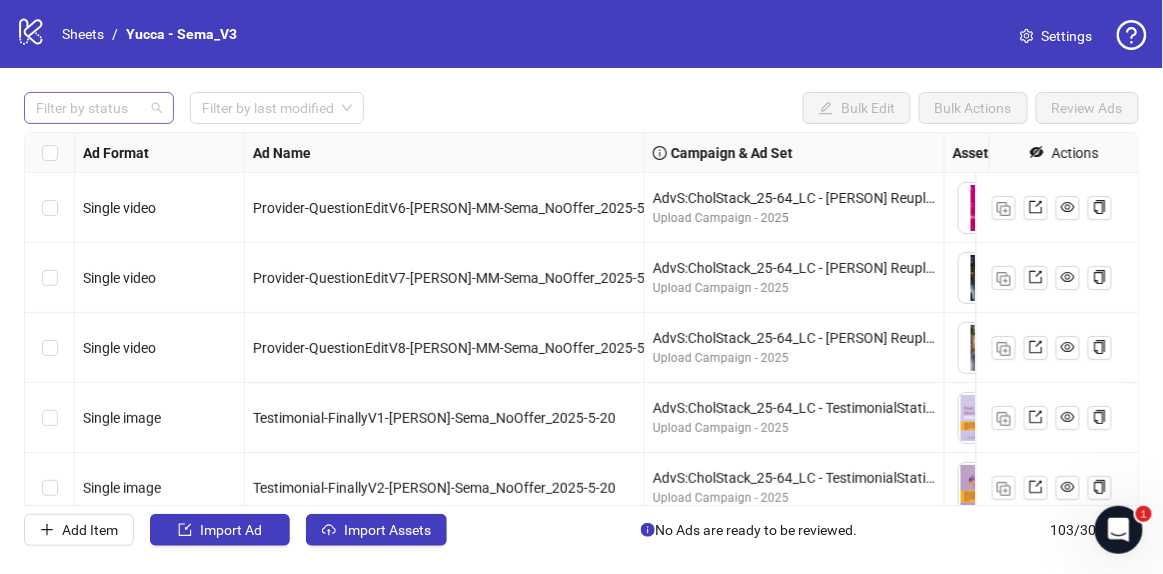 click at bounding box center (88, 108) 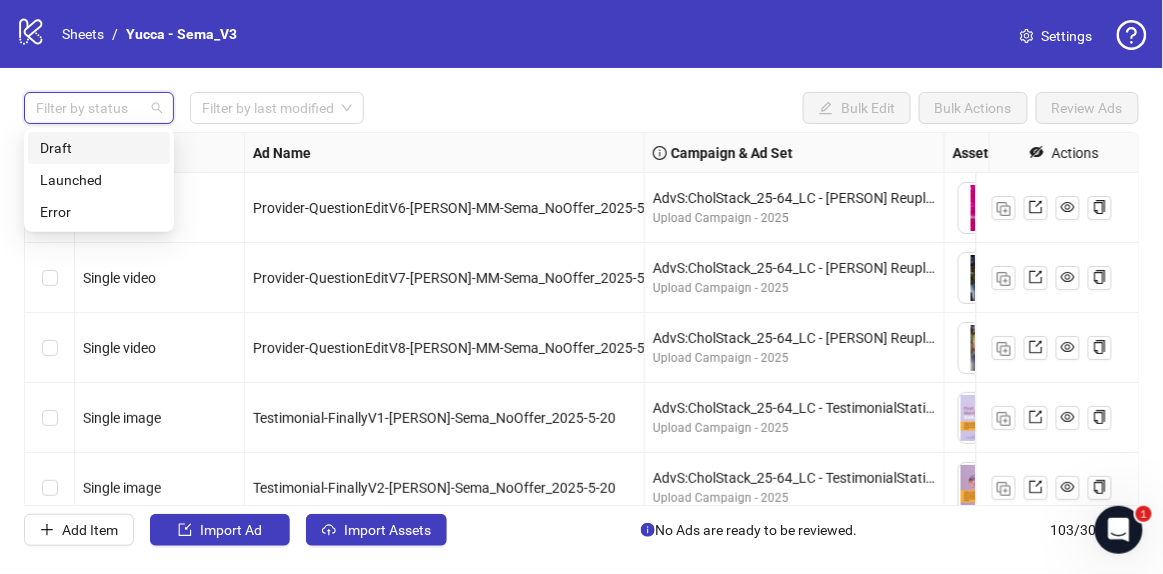 click on "Draft" at bounding box center [99, 148] 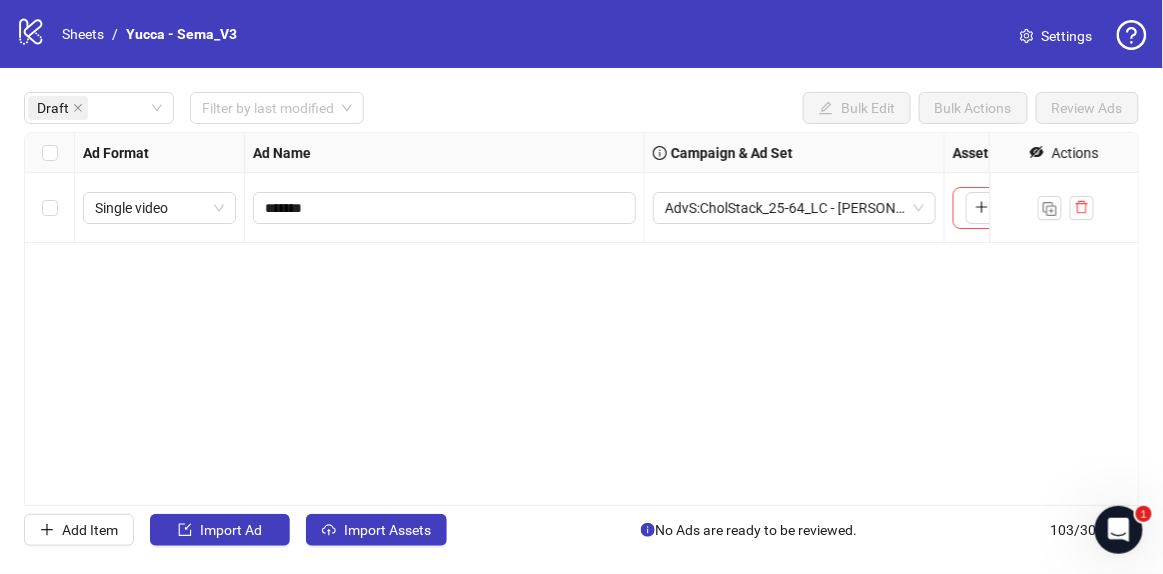 click on "logo/logo-mobile Sheets / Yucca - Sema_V3 Settings" at bounding box center [581, 34] 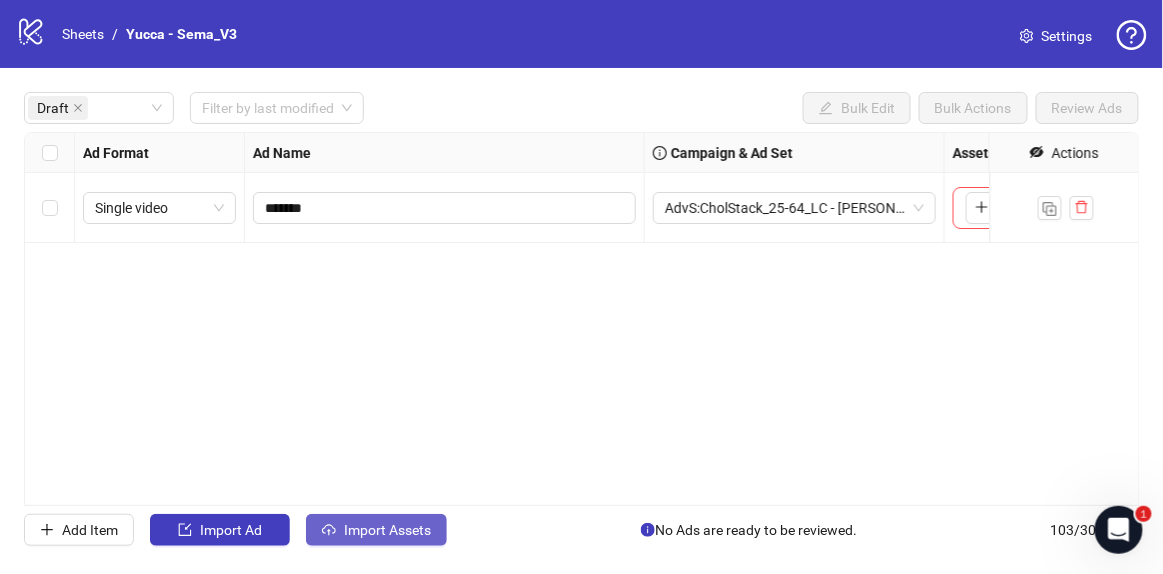 click on "Import Assets" at bounding box center [231, 530] 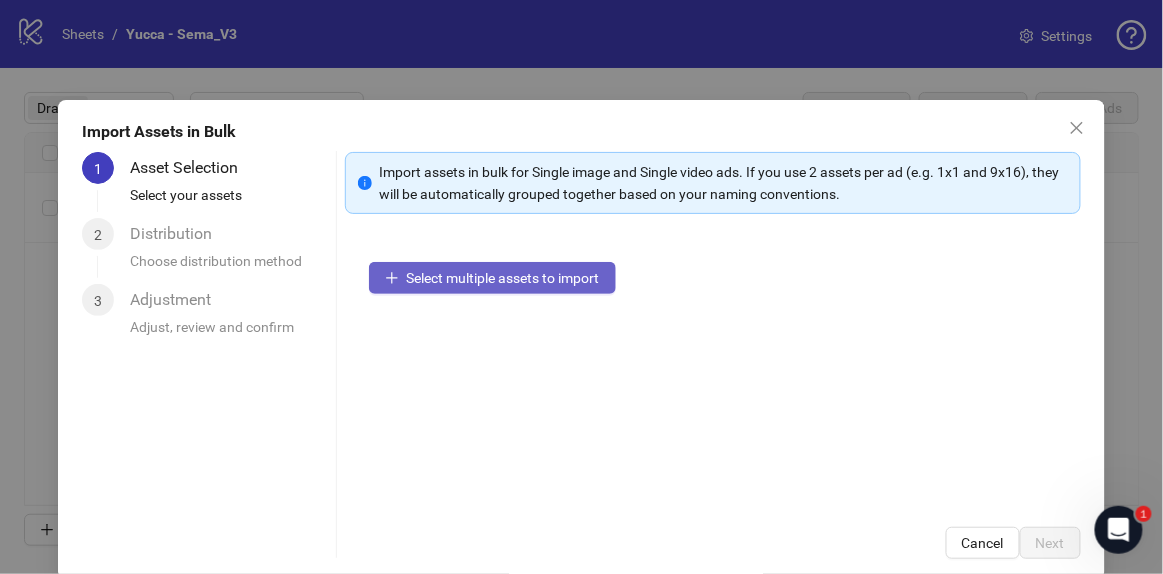 click on "Select multiple assets to import" at bounding box center (503, 278) 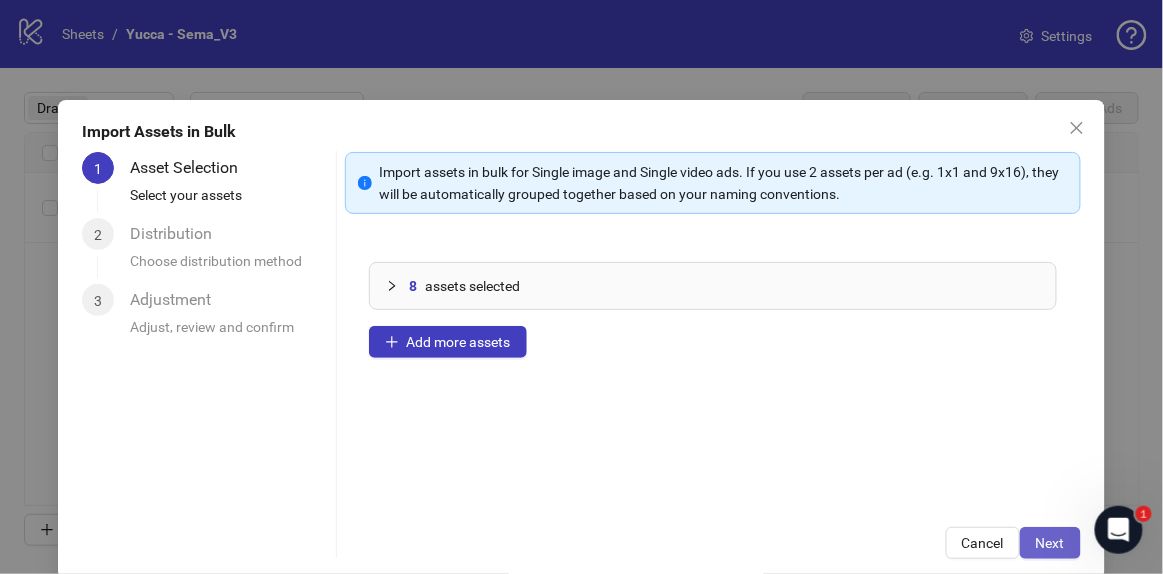 click on "Next" at bounding box center (1050, 543) 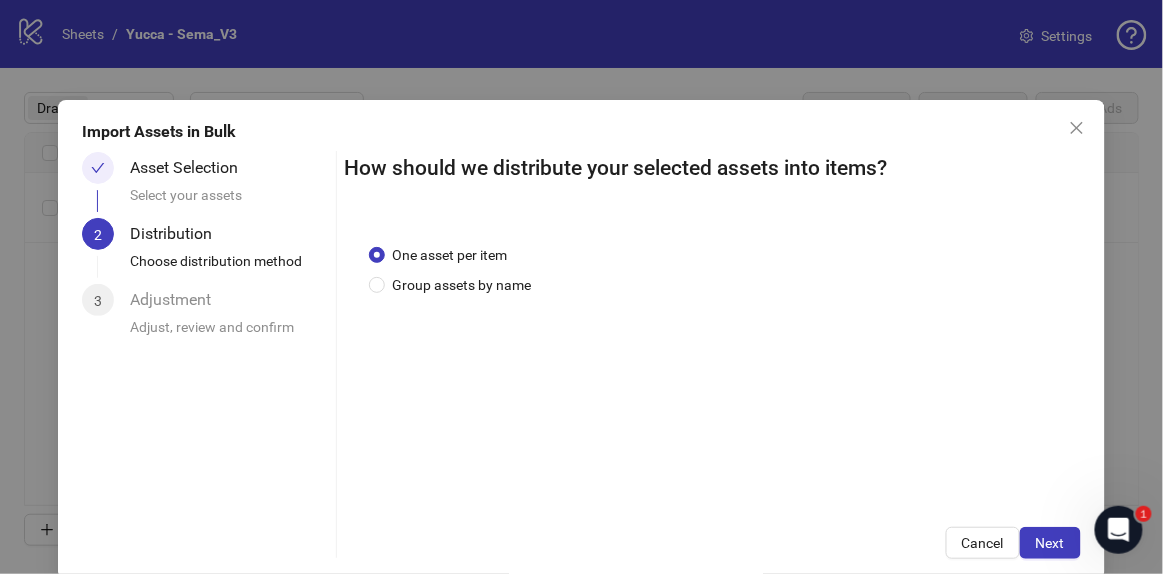 click on "Next" at bounding box center (1050, 543) 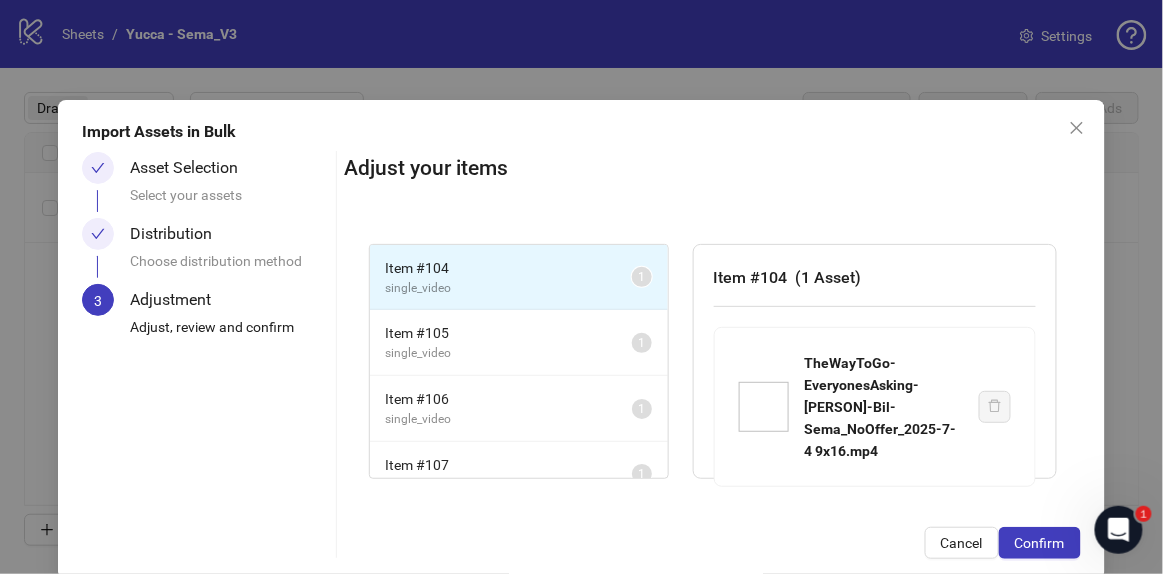 click on "Confirm" at bounding box center [1040, 543] 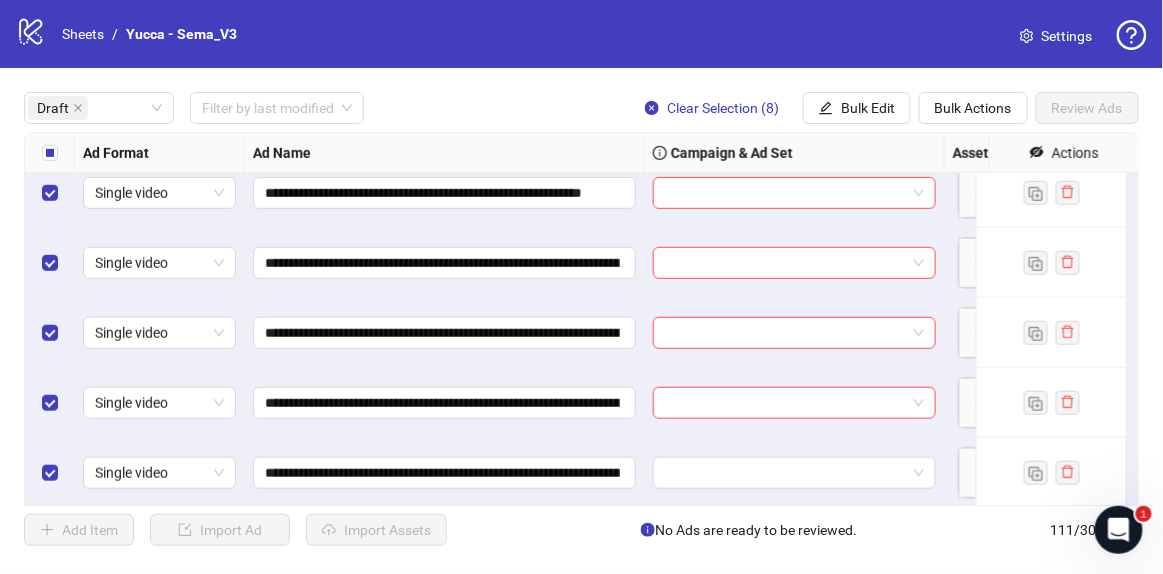 scroll, scrollTop: 311, scrollLeft: 0, axis: vertical 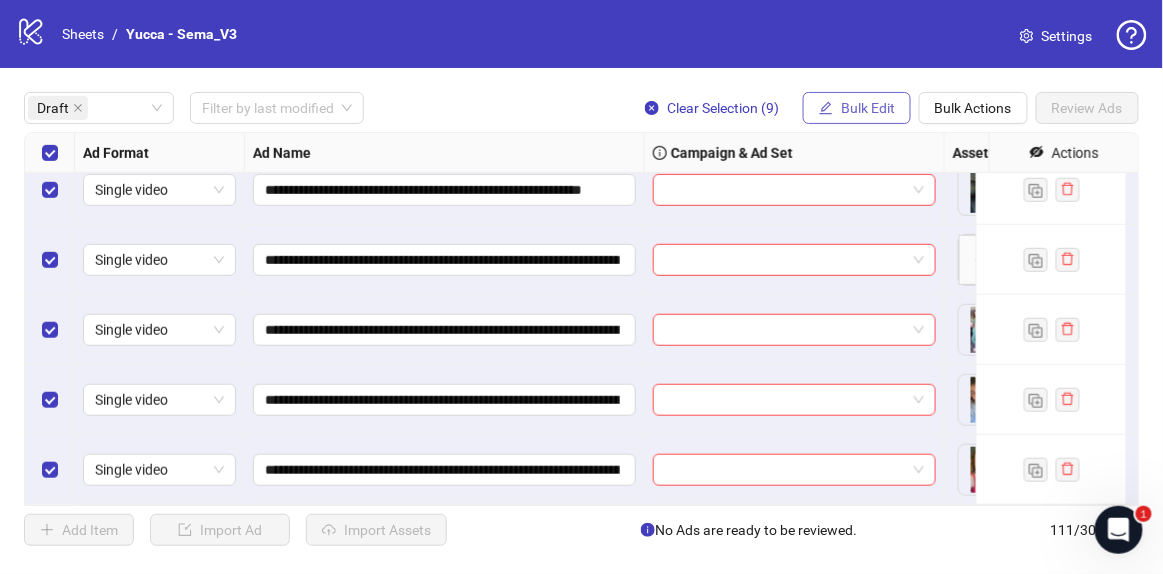 click at bounding box center (826, 108) 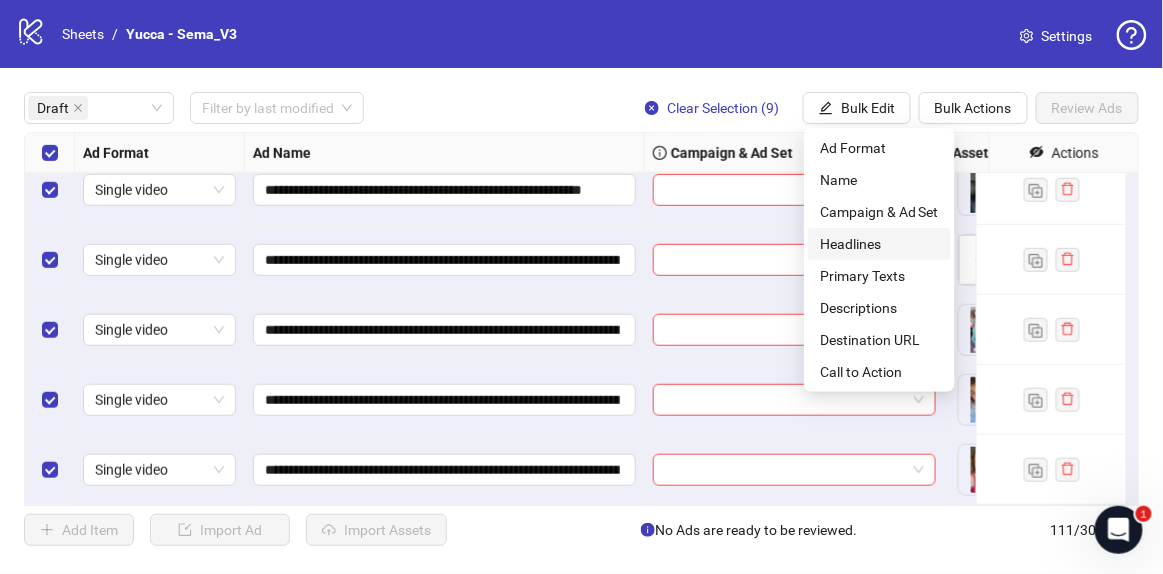 click on "Headlines" at bounding box center [879, 244] 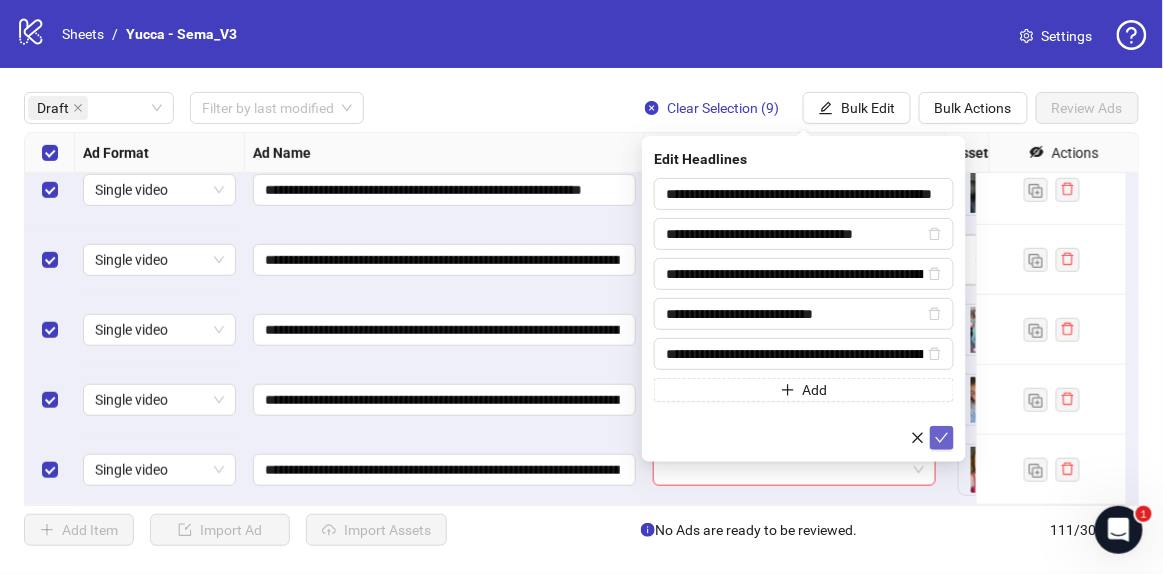 click at bounding box center (942, 438) 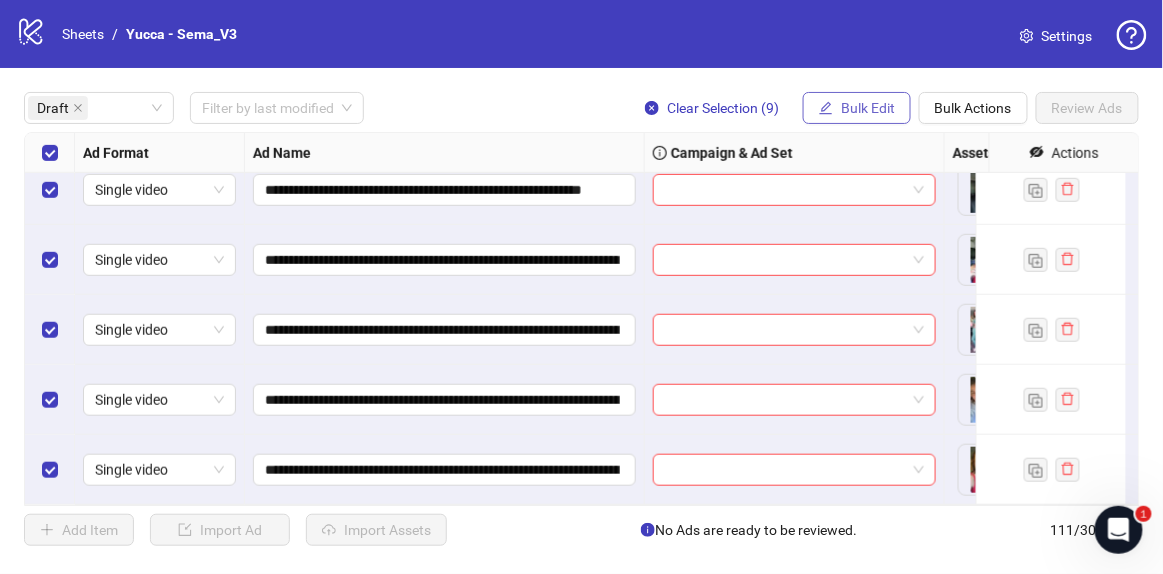 click on "Bulk Edit" at bounding box center (868, 108) 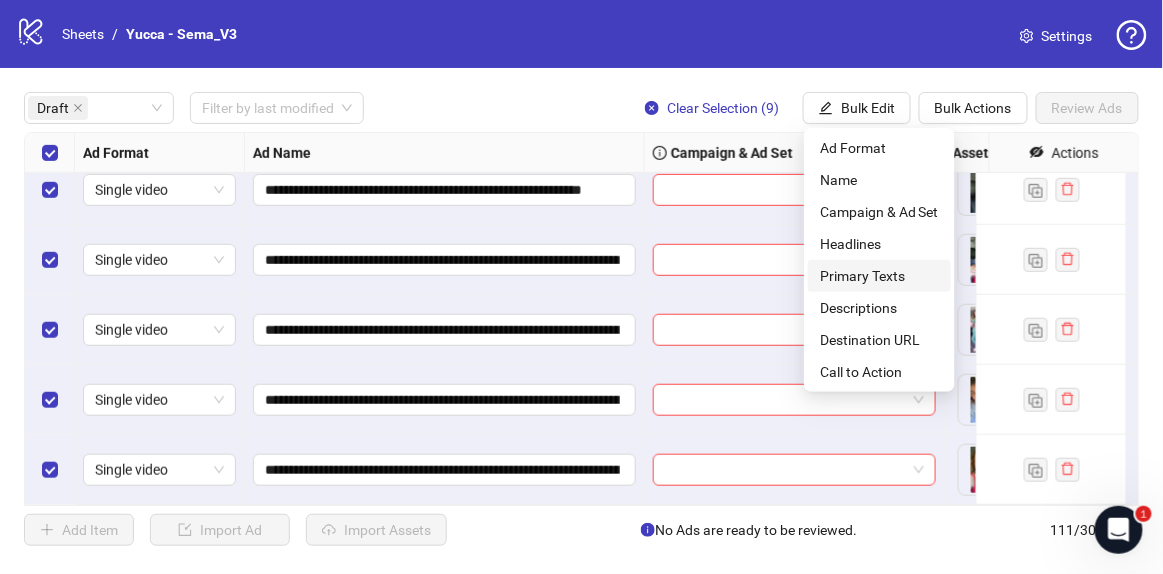 click on "Primary Texts" at bounding box center [879, 276] 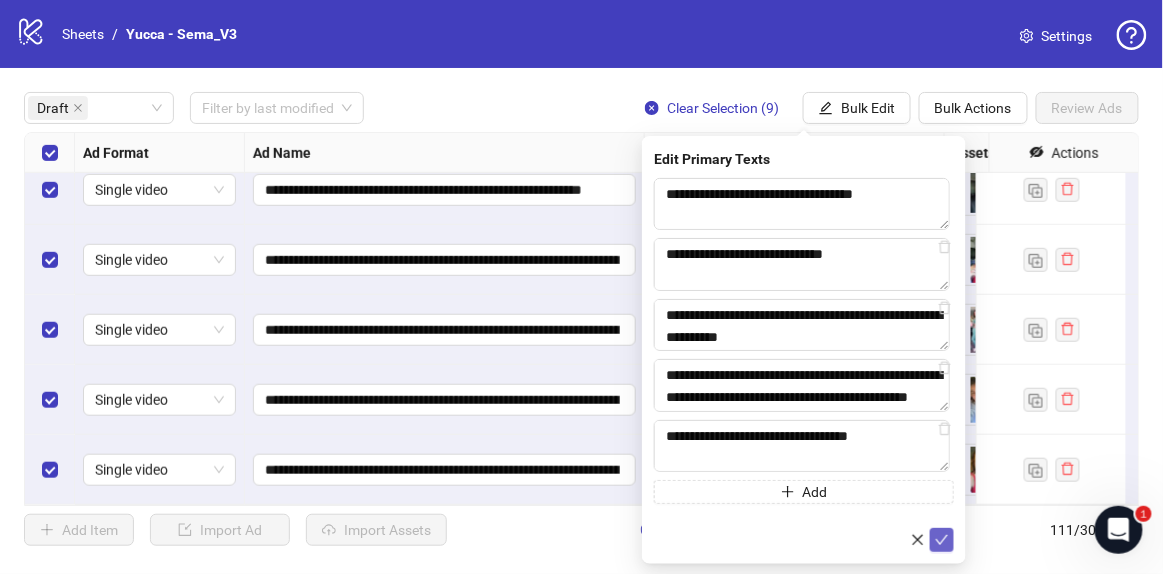 click at bounding box center [942, 540] 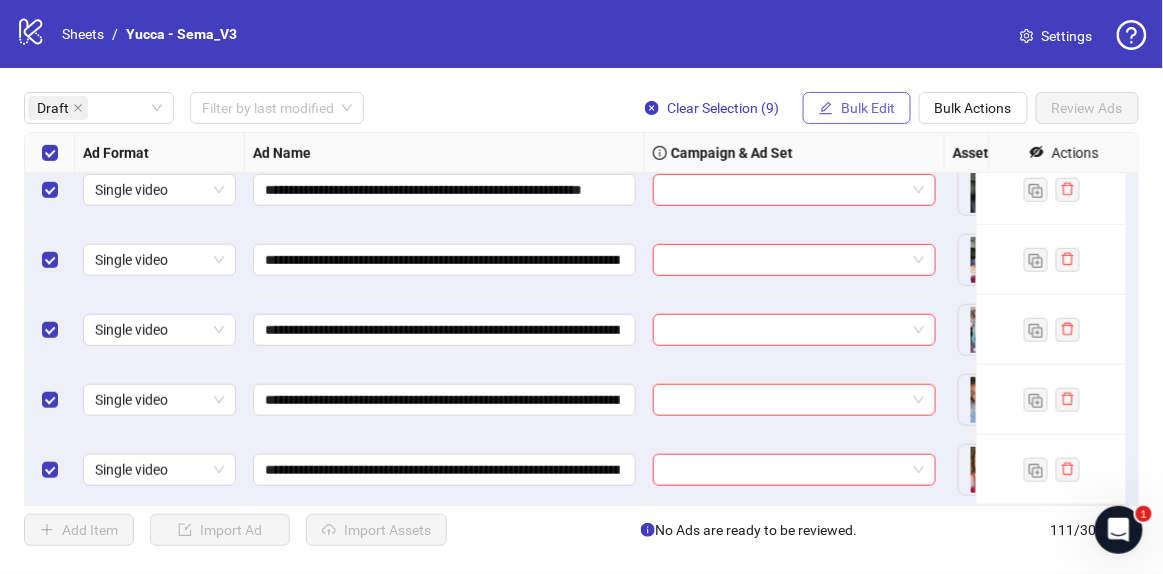 click on "Bulk Edit" at bounding box center (868, 108) 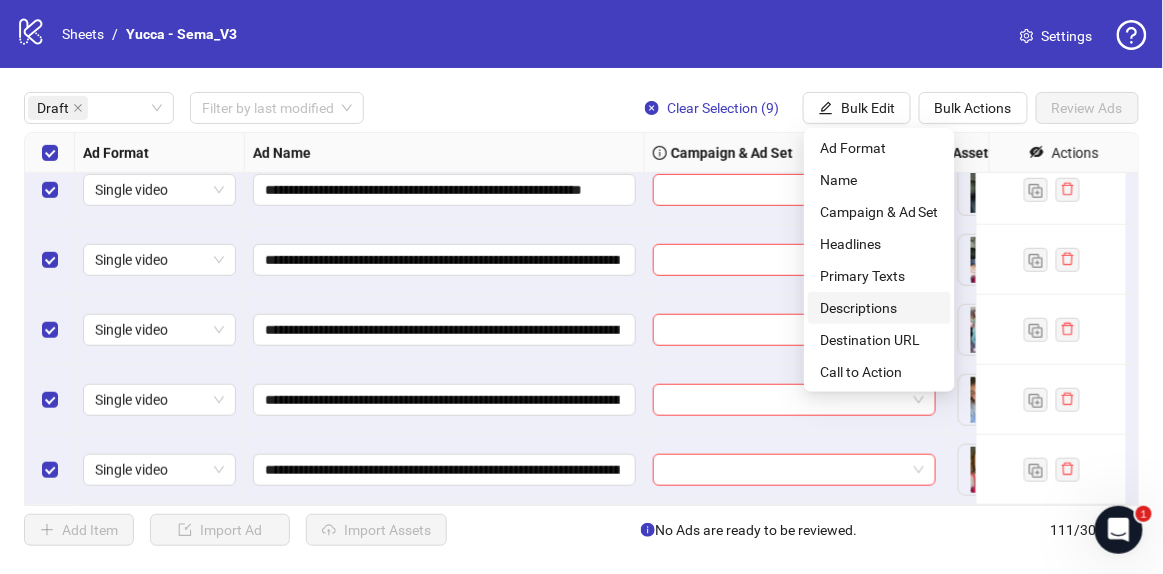 click on "Descriptions" at bounding box center (879, 308) 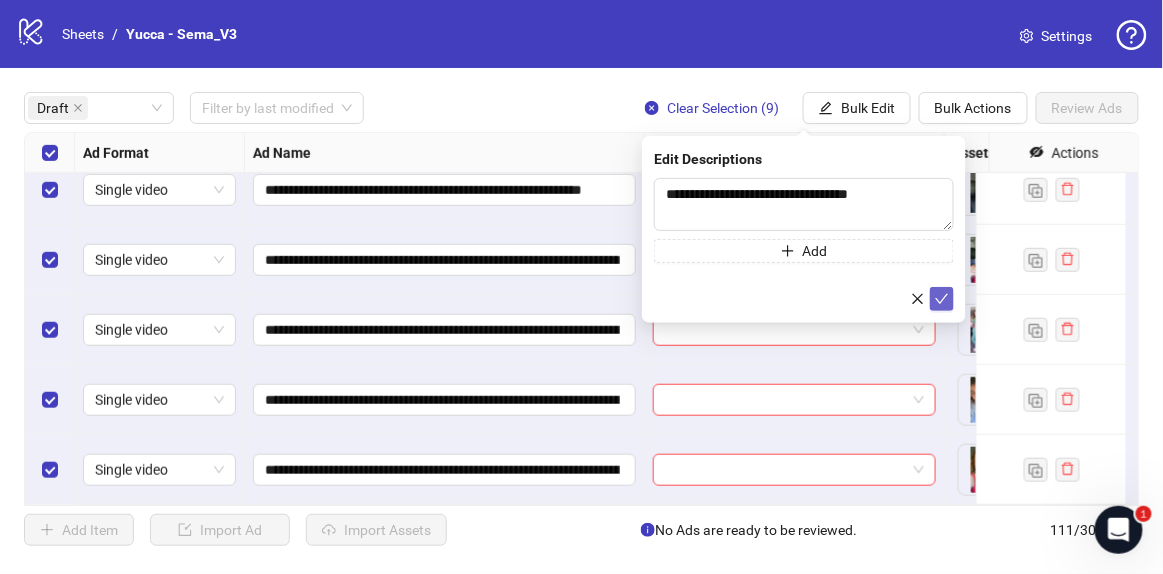 click at bounding box center (942, 299) 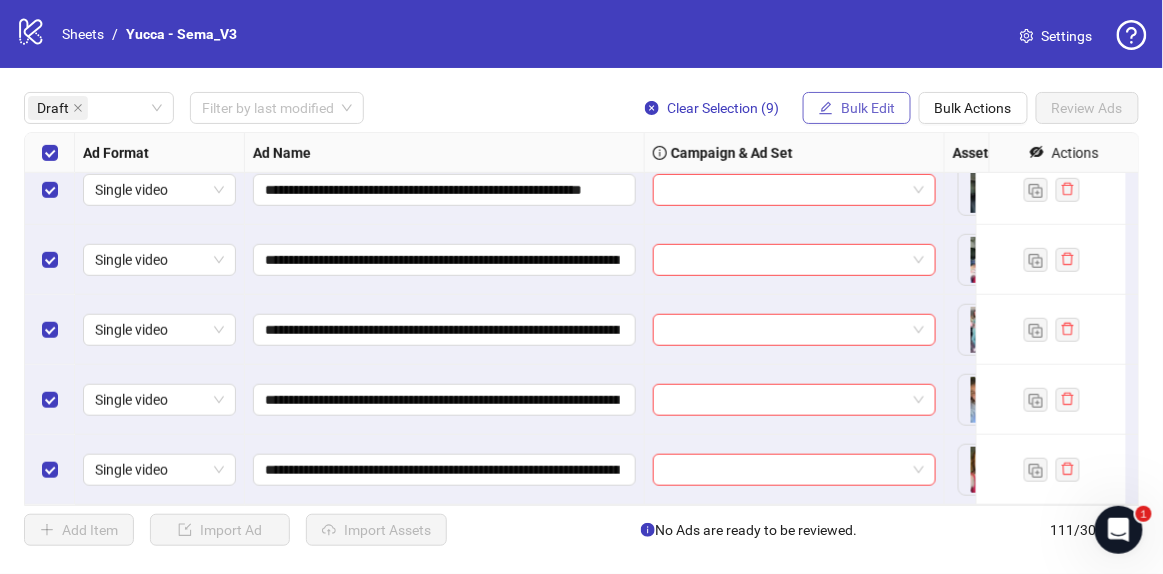 click on "Bulk Edit" at bounding box center [868, 108] 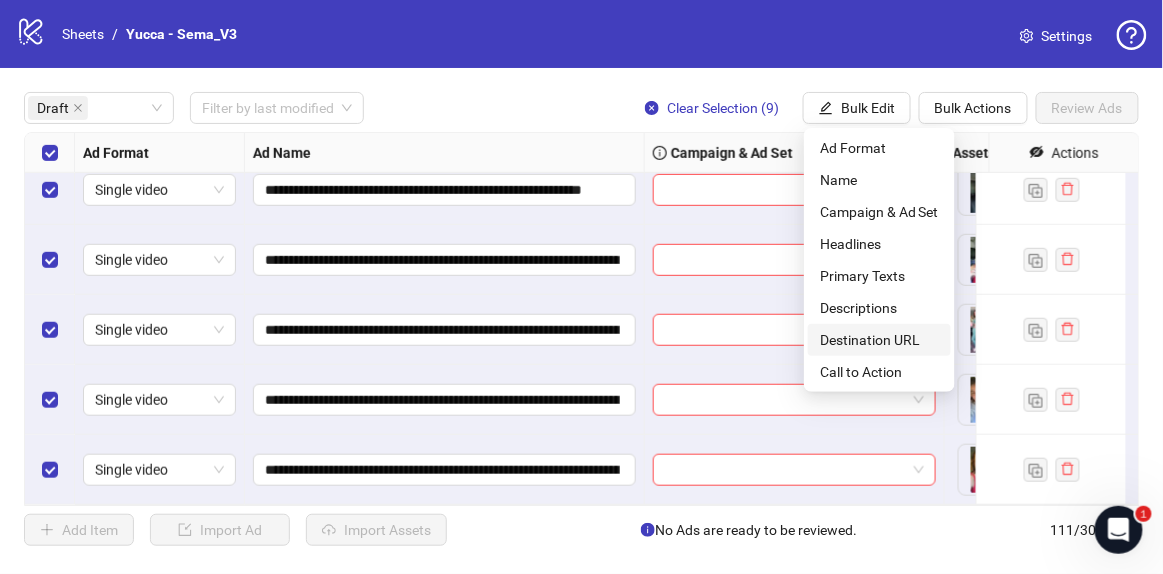 click on "Destination URL" at bounding box center [879, 340] 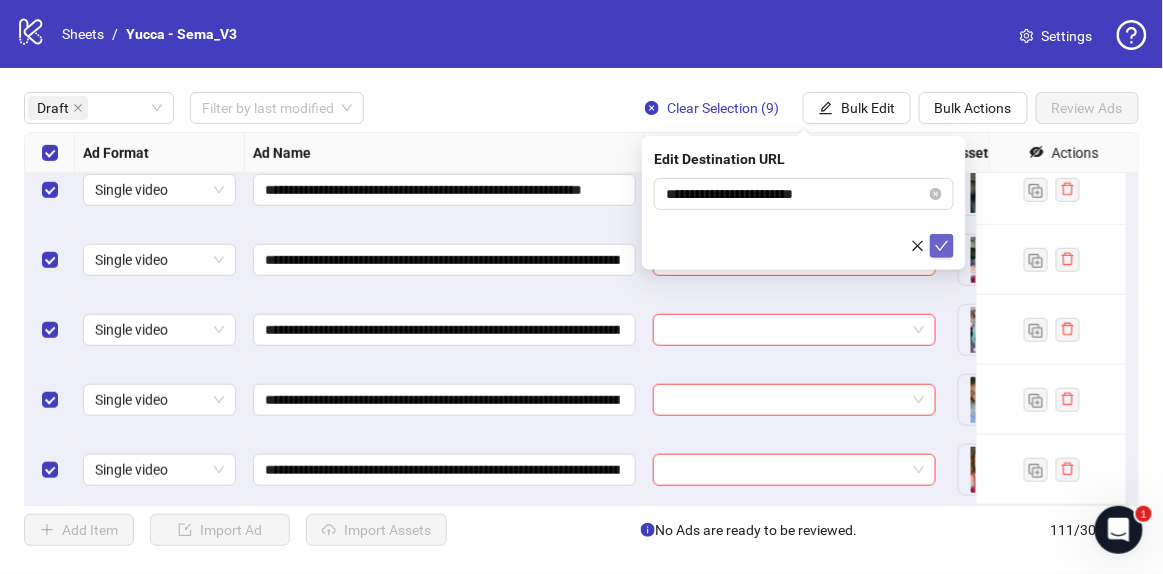 click at bounding box center [942, 246] 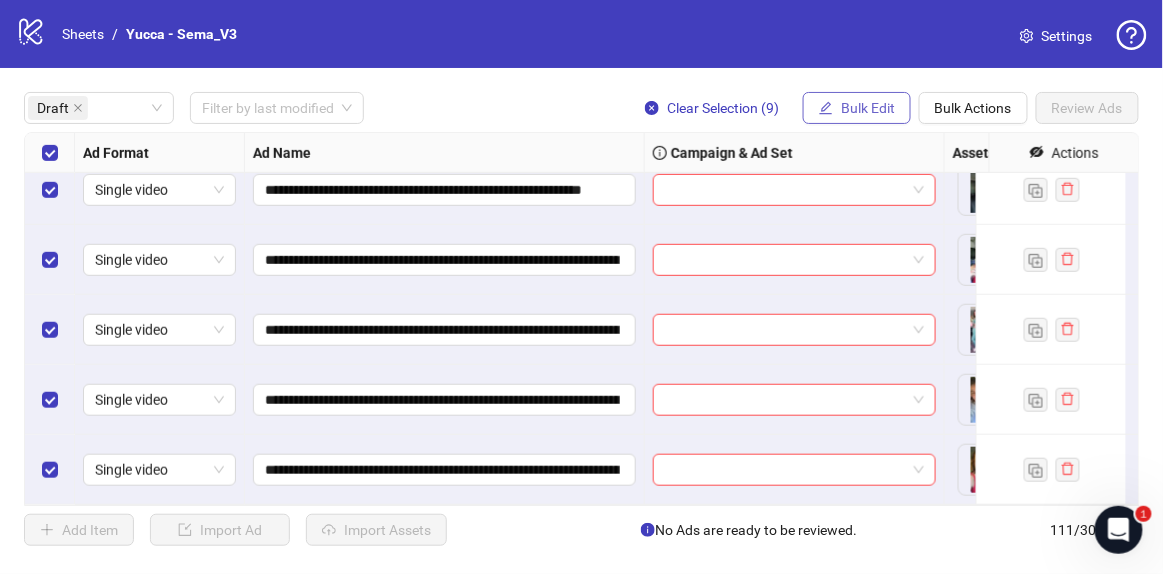 click on "Bulk Edit" at bounding box center (868, 108) 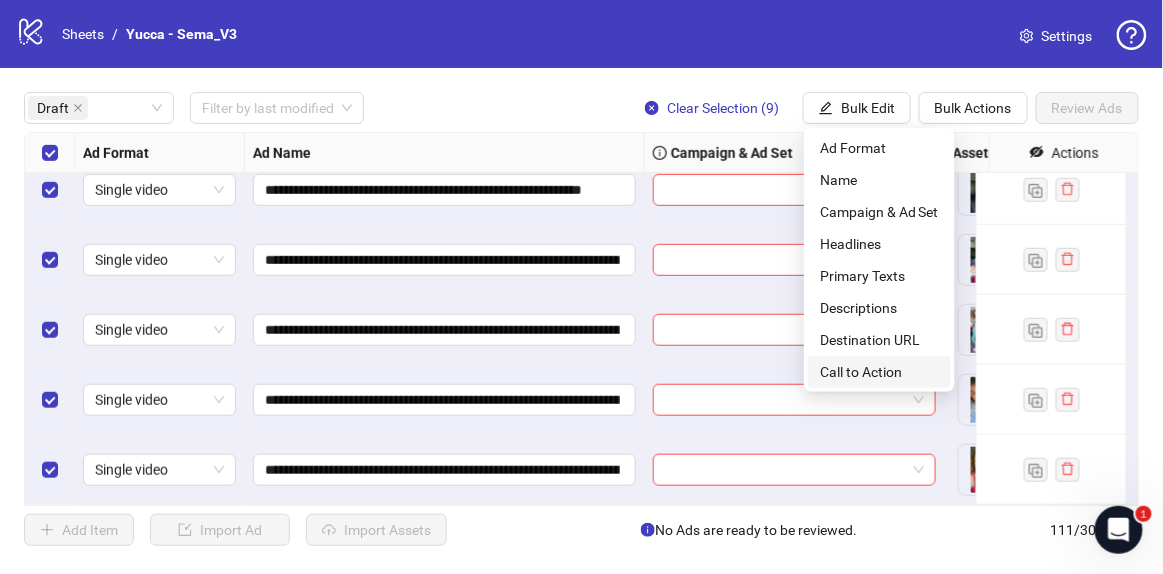 click on "Call to Action" at bounding box center (879, 372) 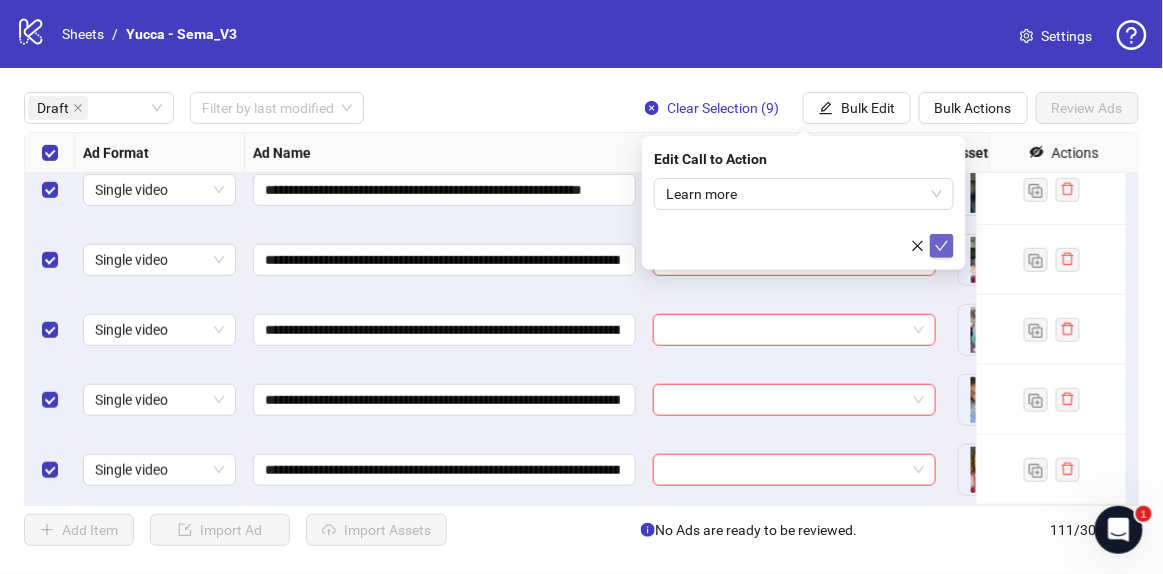 click at bounding box center [942, 246] 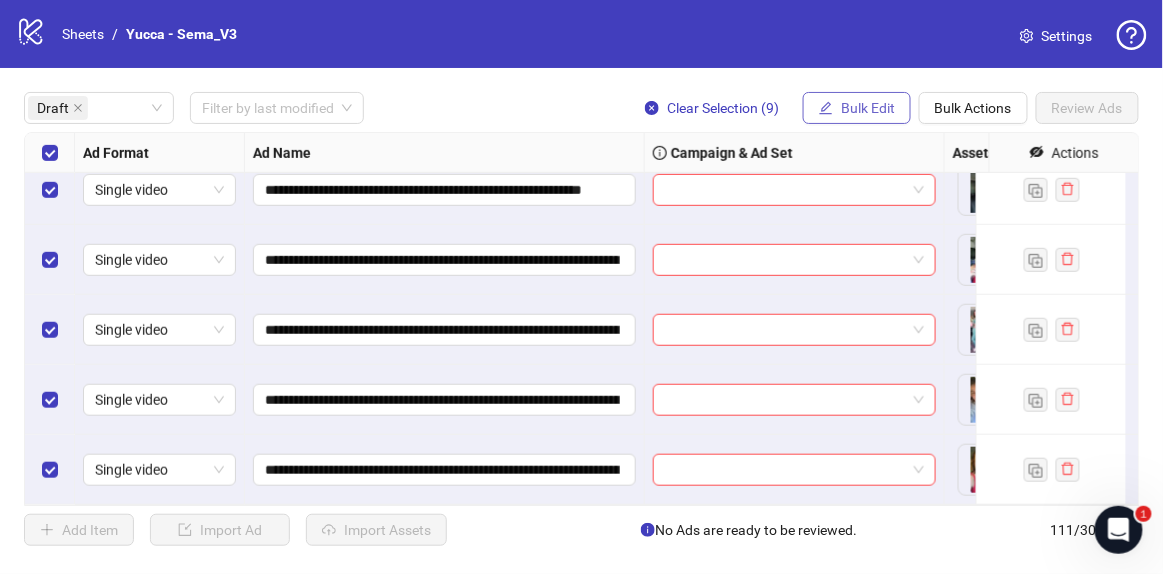 click on "Bulk Edit" at bounding box center (868, 108) 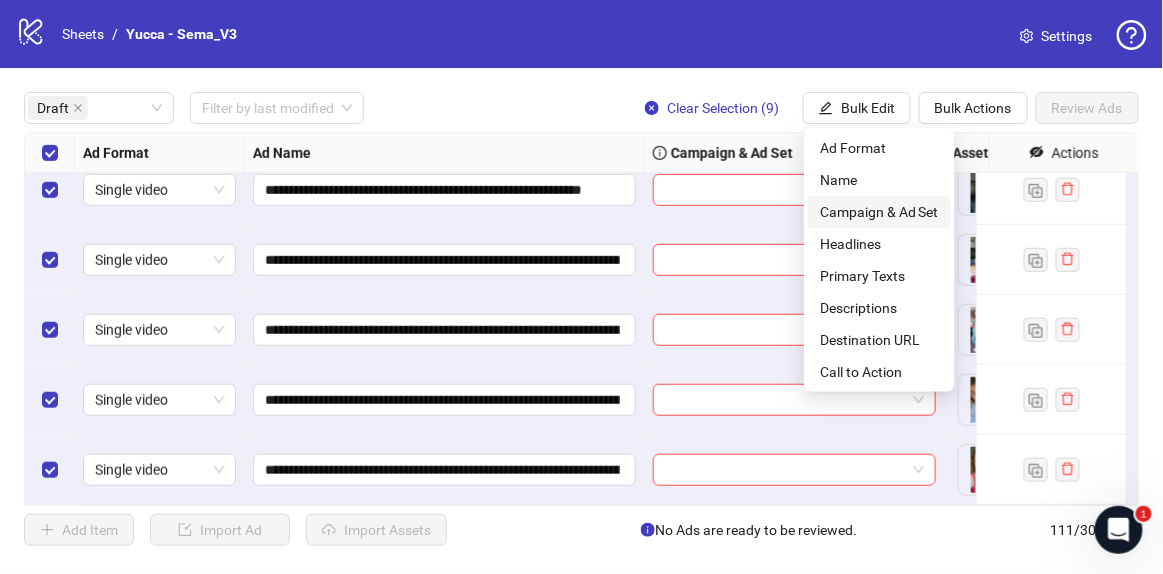 click on "Campaign & Ad Set" at bounding box center [879, 212] 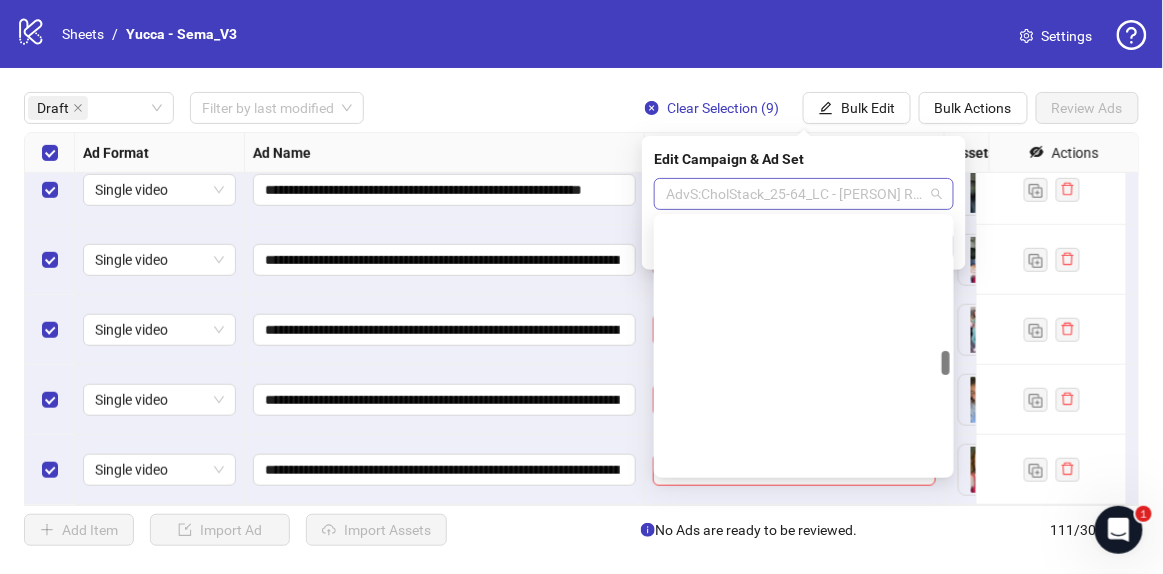 click on "AdvS:CholStack_25-64_LC - [PERSON] Reupload-5.19" at bounding box center (804, 194) 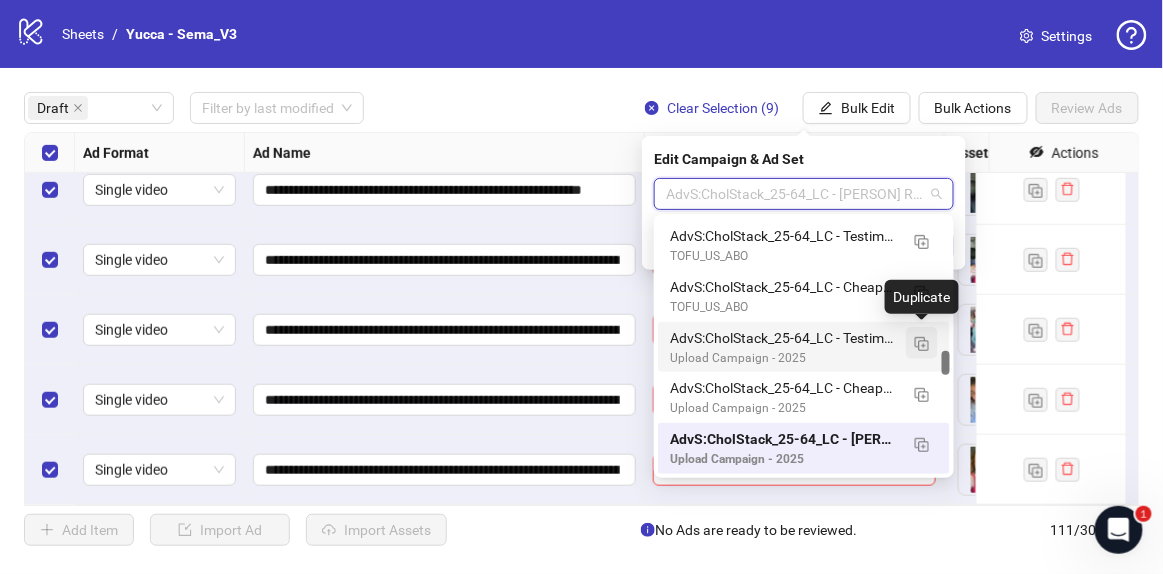 click at bounding box center (922, 343) 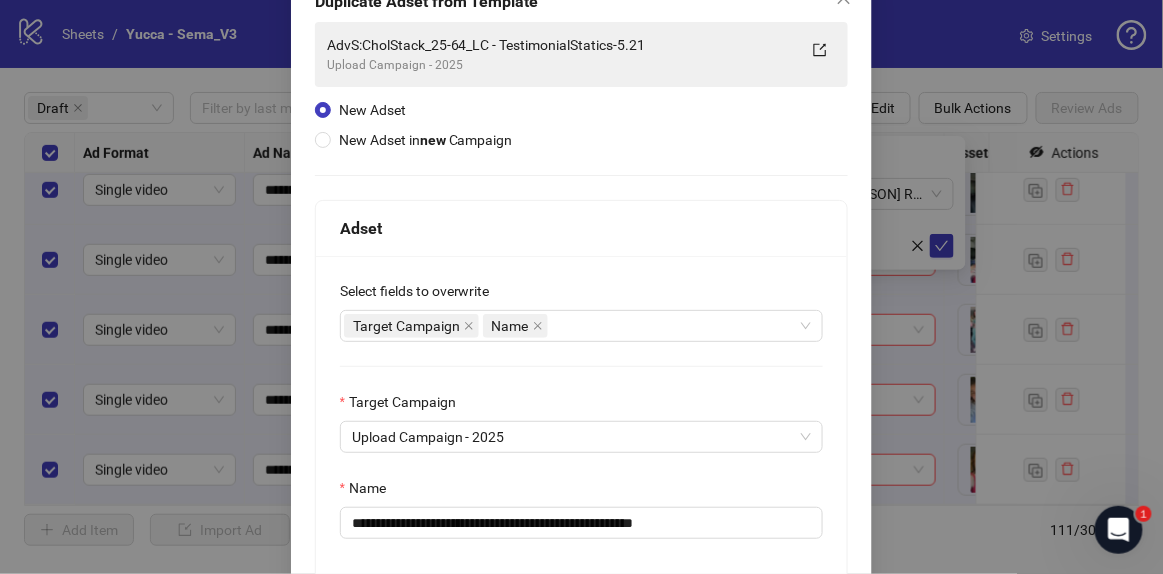 scroll, scrollTop: 137, scrollLeft: 0, axis: vertical 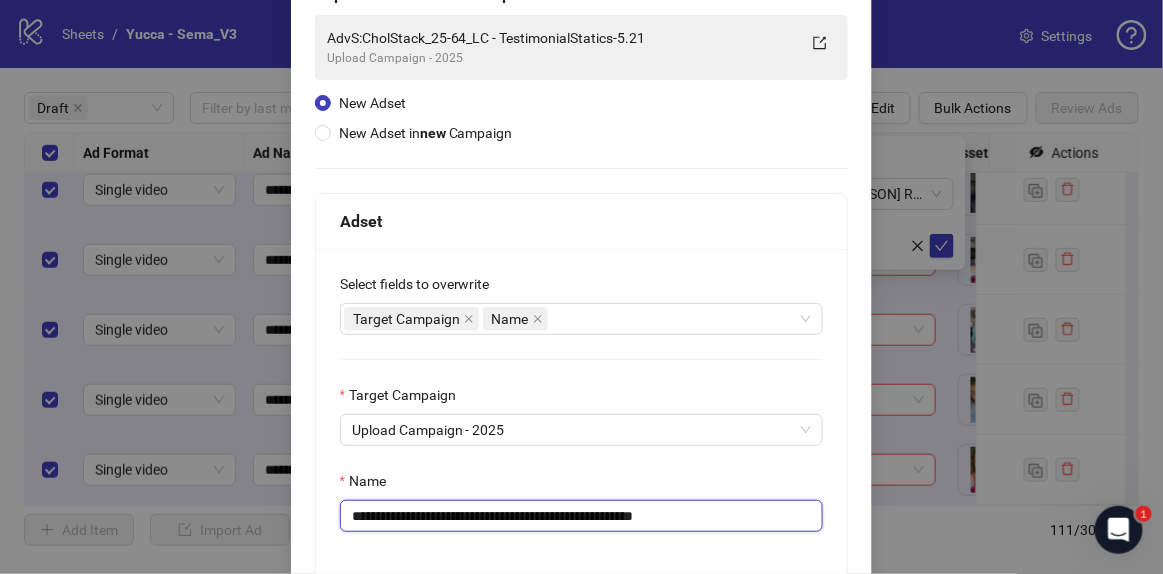 drag, startPoint x: 523, startPoint y: 510, endPoint x: 1072, endPoint y: 444, distance: 552.953 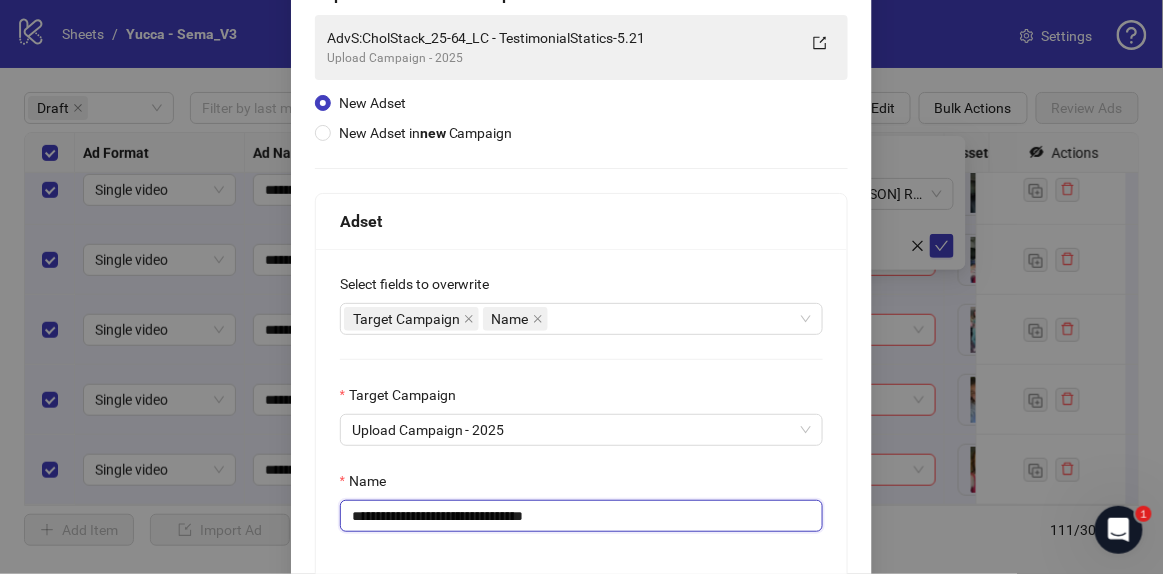 type on "**********" 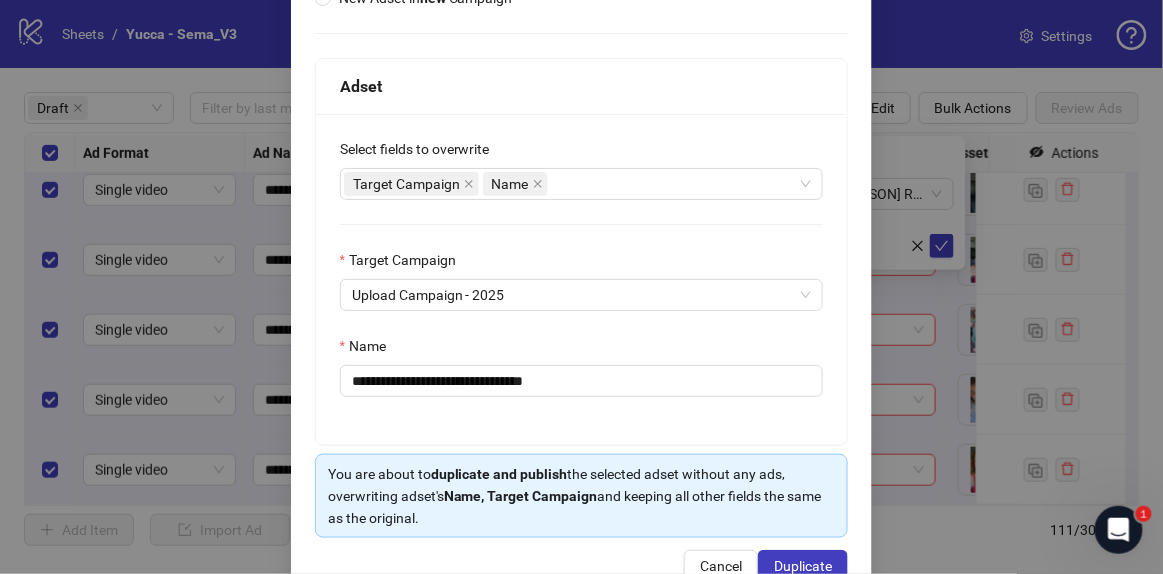 scroll, scrollTop: 275, scrollLeft: 0, axis: vertical 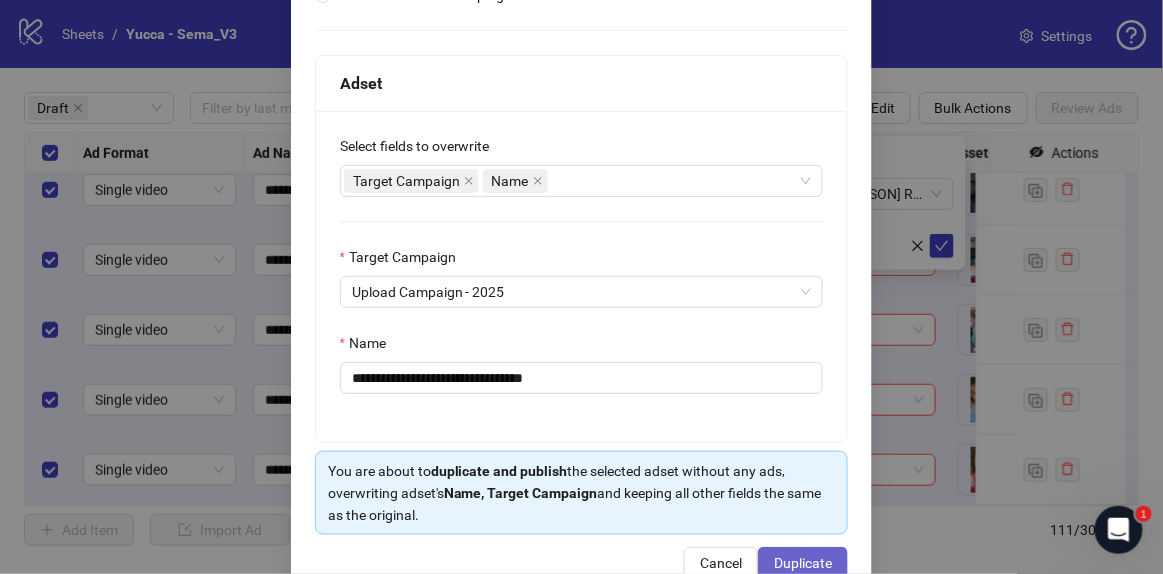 click on "Duplicate" at bounding box center (803, 563) 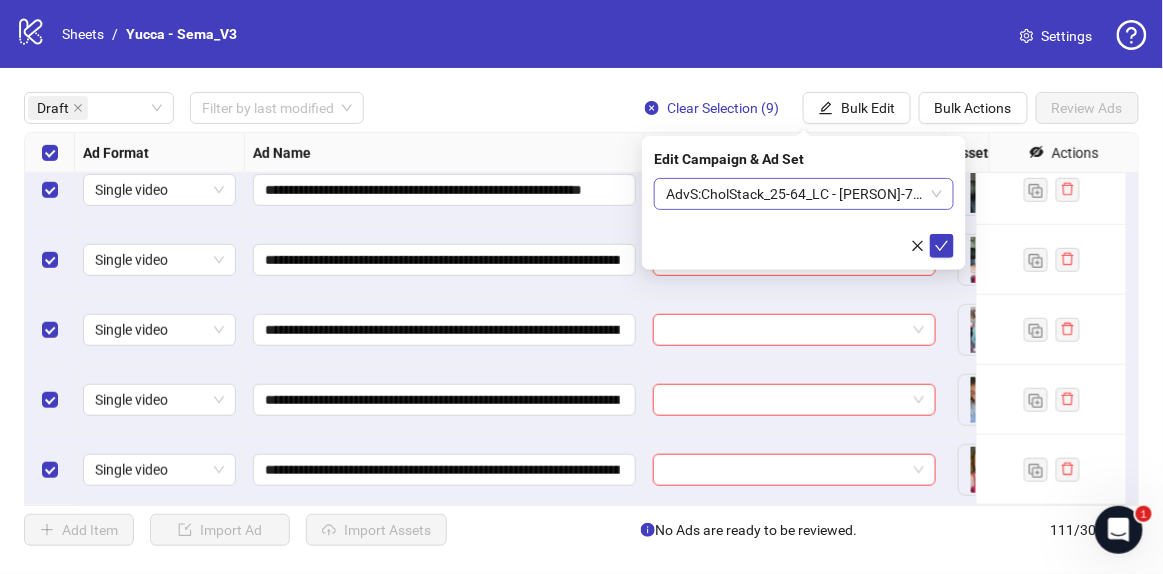 scroll, scrollTop: 18, scrollLeft: 0, axis: vertical 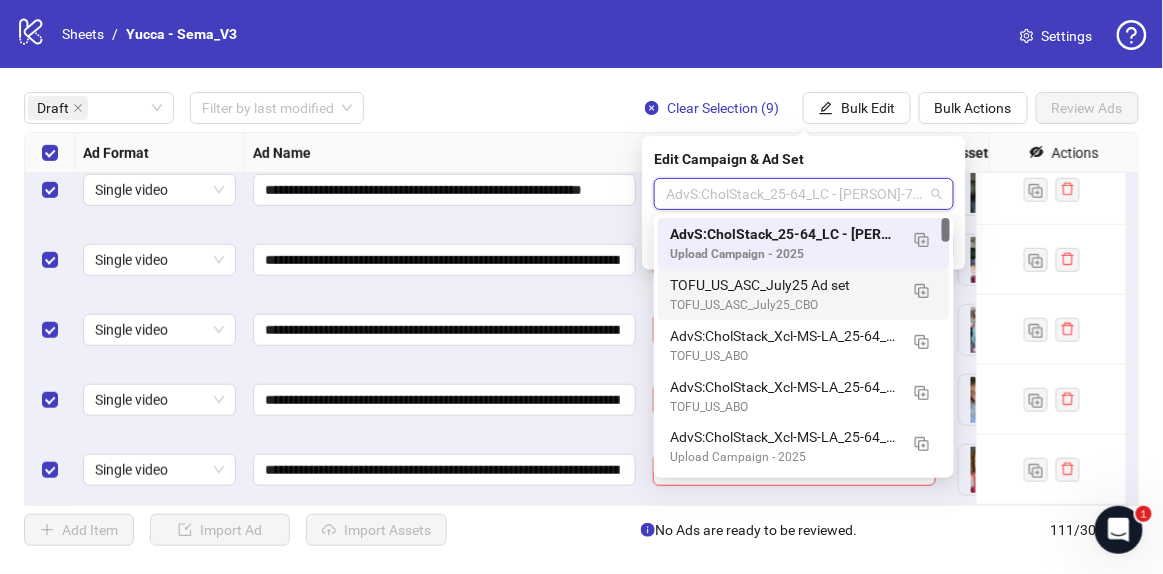 drag, startPoint x: 944, startPoint y: 234, endPoint x: 947, endPoint y: 209, distance: 25.179358 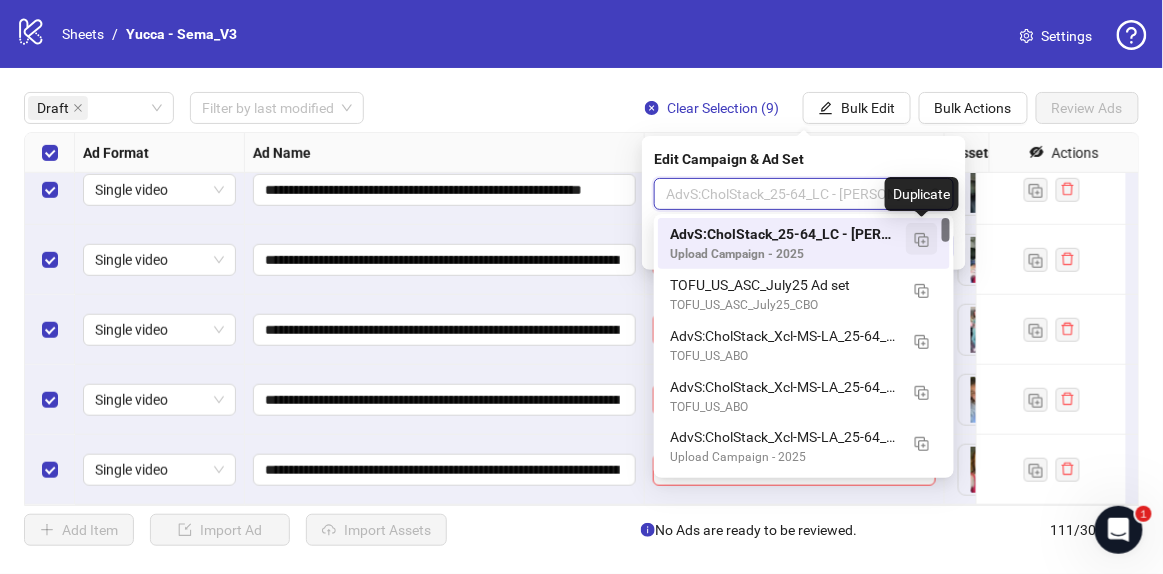 click at bounding box center [922, 240] 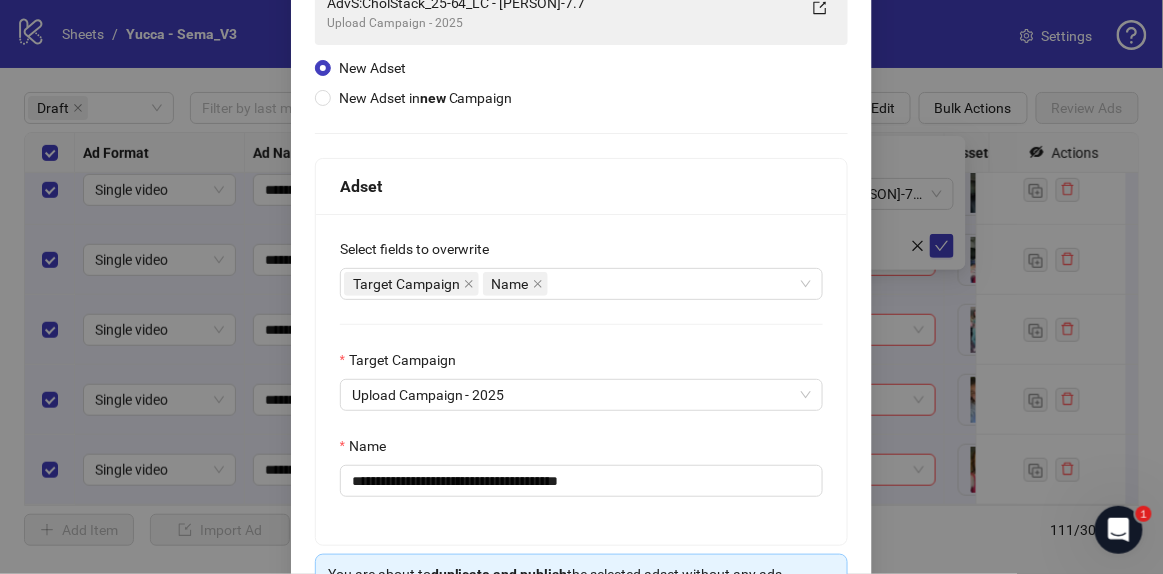 scroll, scrollTop: 192, scrollLeft: 0, axis: vertical 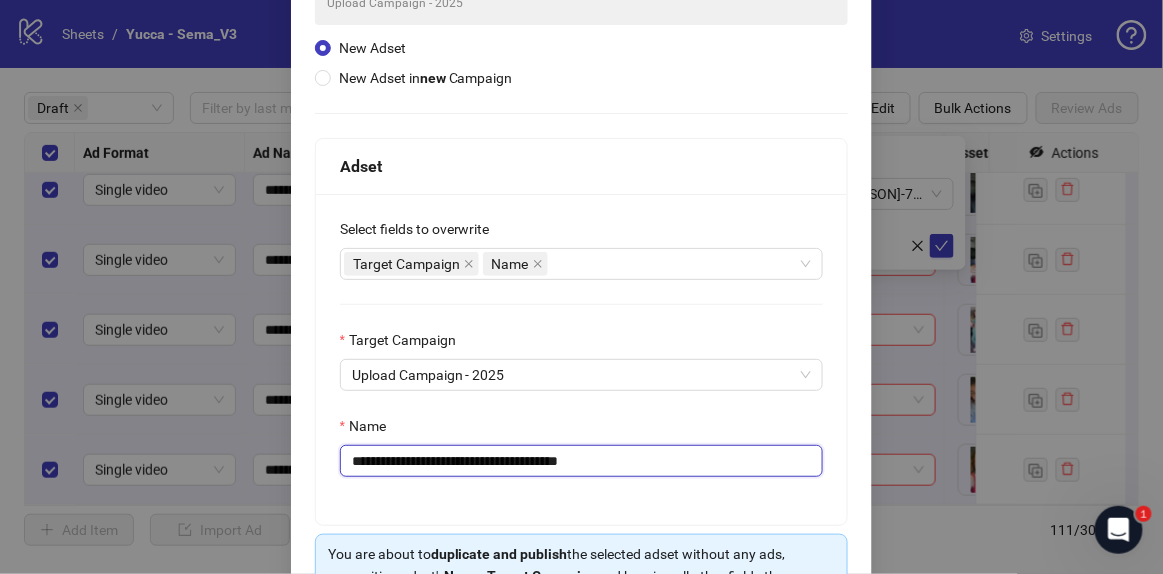 drag, startPoint x: 523, startPoint y: 467, endPoint x: 739, endPoint y: 485, distance: 216.7487 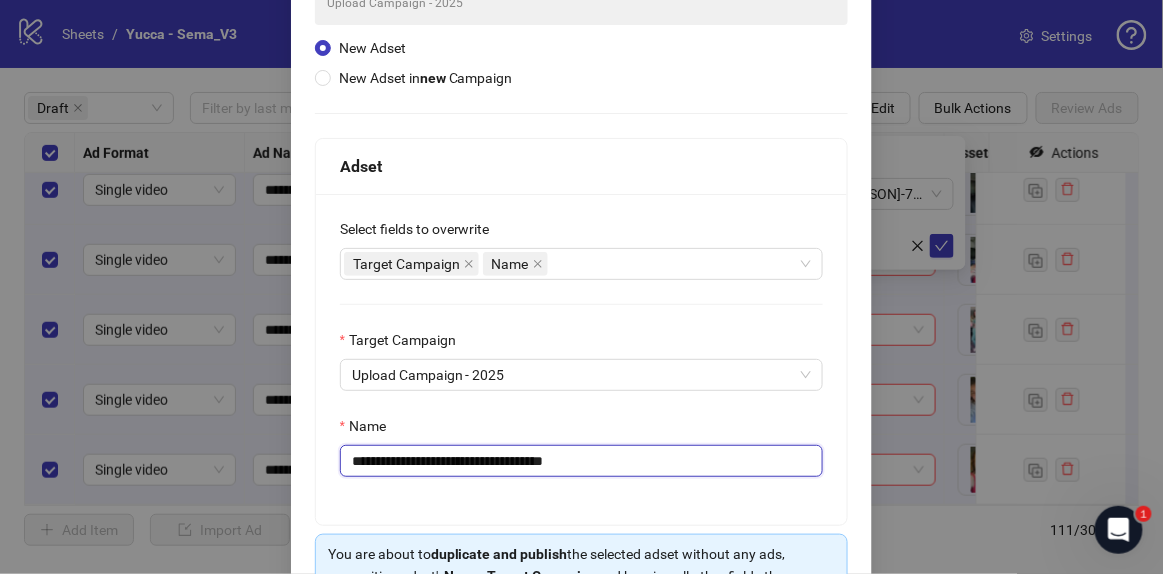 type on "**********" 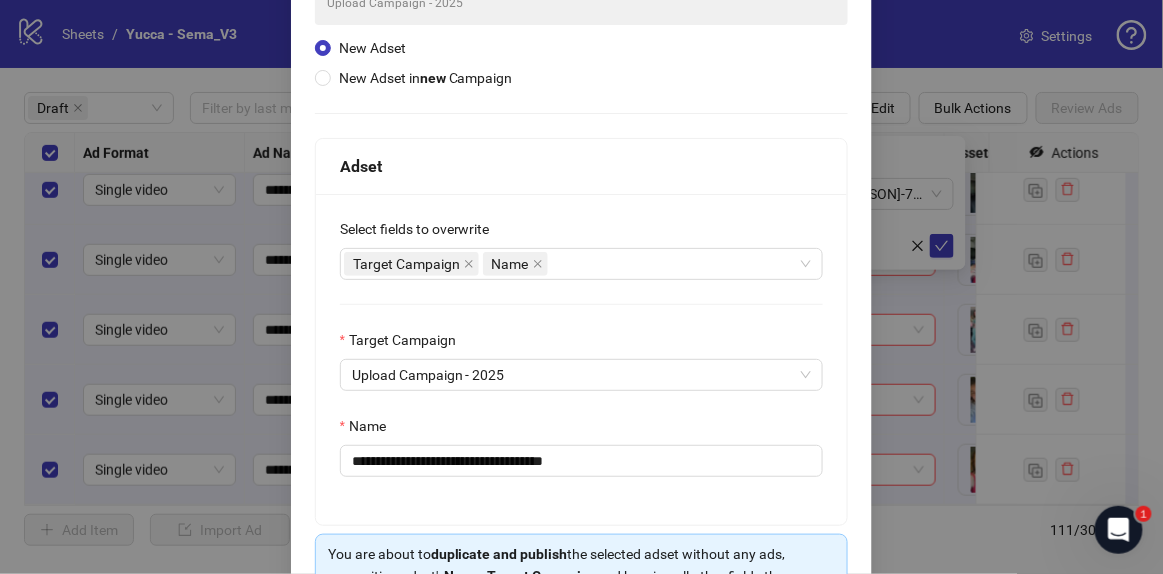 scroll, scrollTop: 321, scrollLeft: 0, axis: vertical 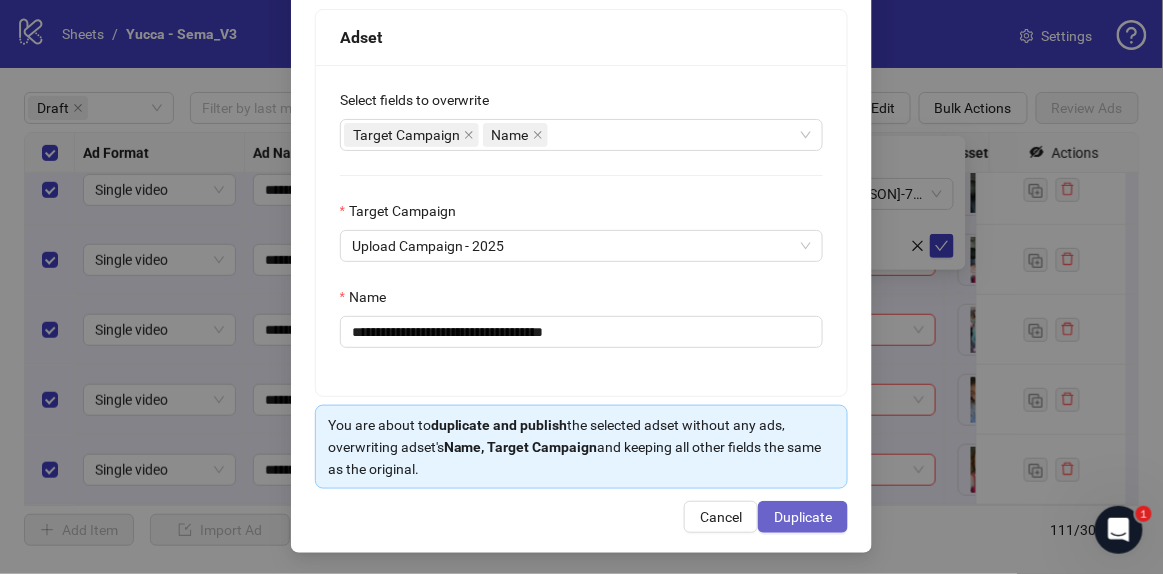 click on "Duplicate" at bounding box center (803, 517) 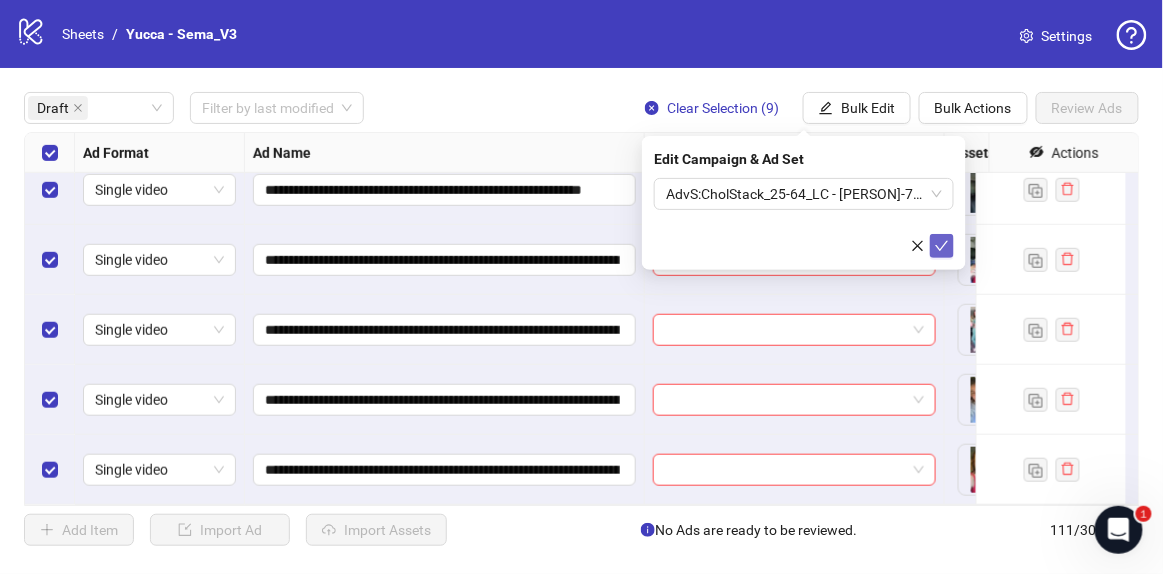 click at bounding box center (942, 246) 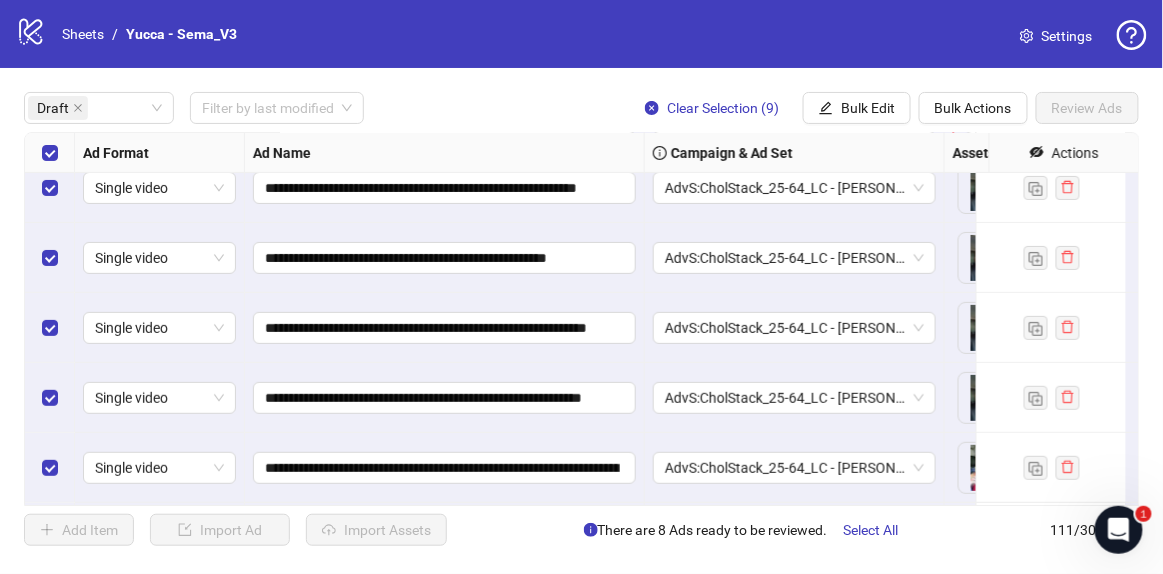 scroll, scrollTop: 43, scrollLeft: 0, axis: vertical 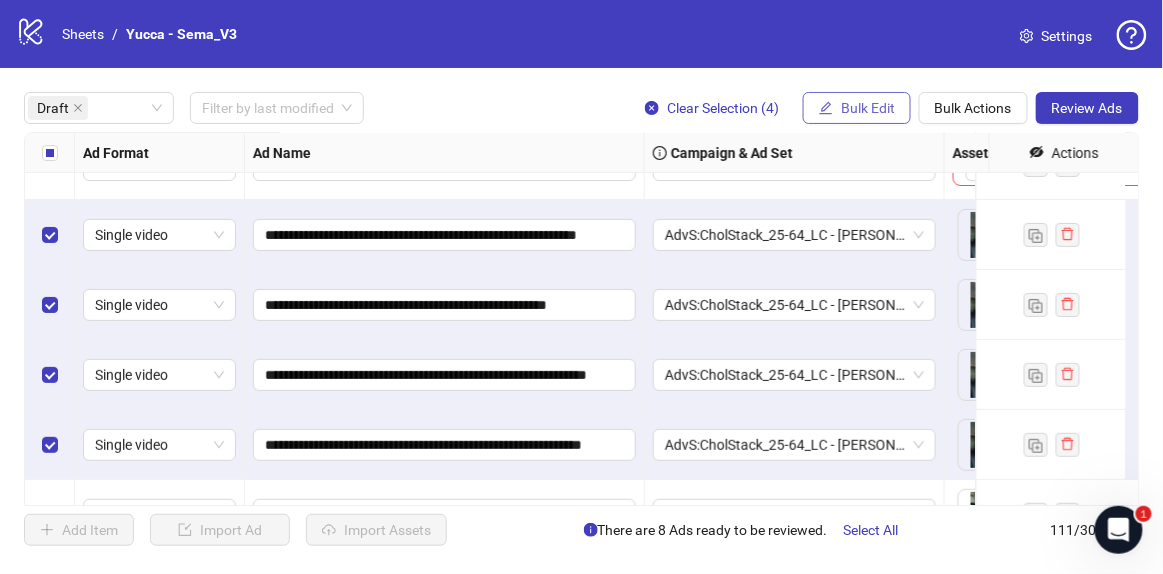 click on "Bulk Edit" at bounding box center [868, 108] 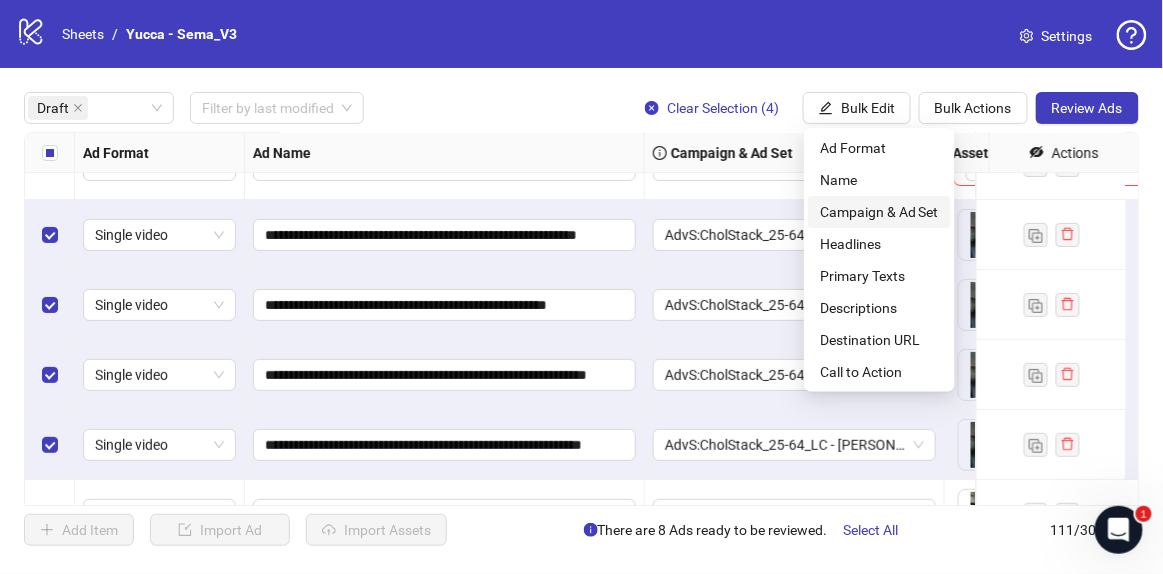 click on "Campaign & Ad Set" at bounding box center [879, 212] 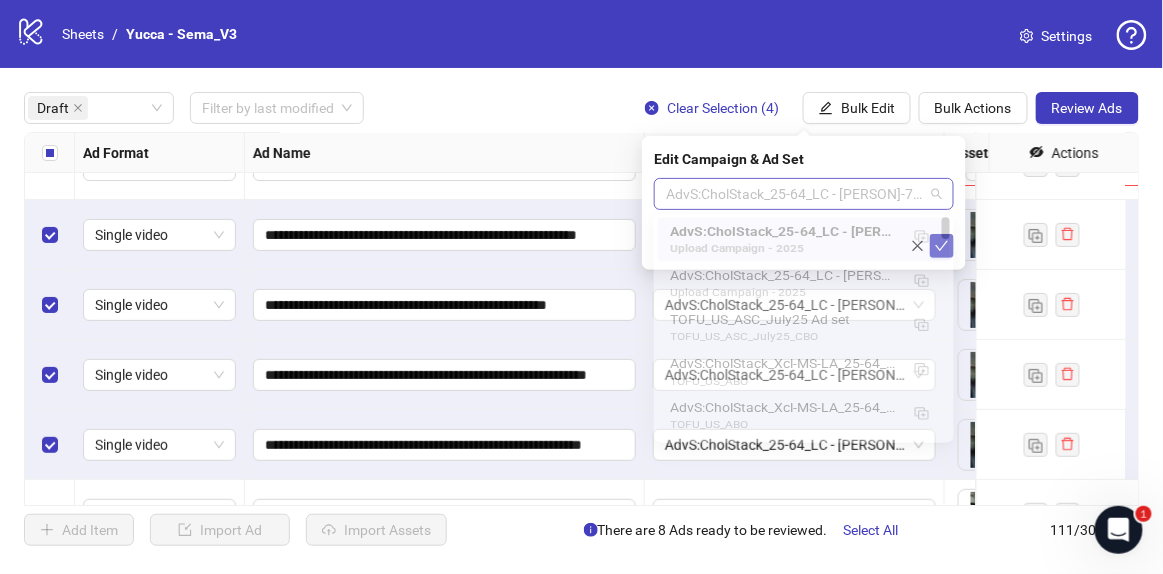 click on "AdvS:CholStack_25-64_LC - [PERSON]-7.7" at bounding box center (804, 194) 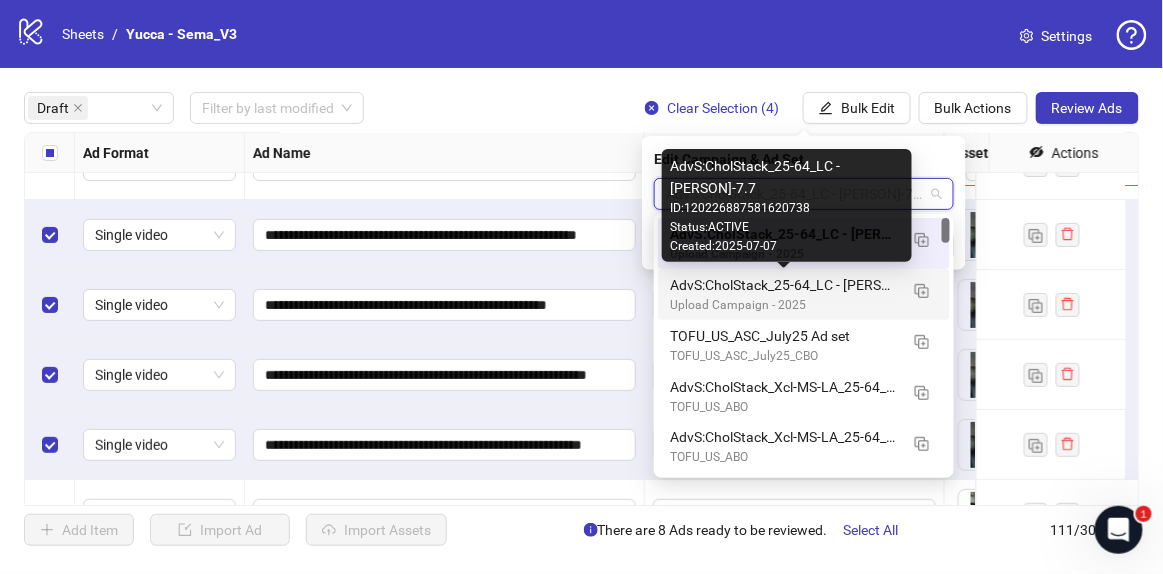 click on "AdvS:CholStack_25-64_LC - [PERSON]-7.7" at bounding box center (784, 285) 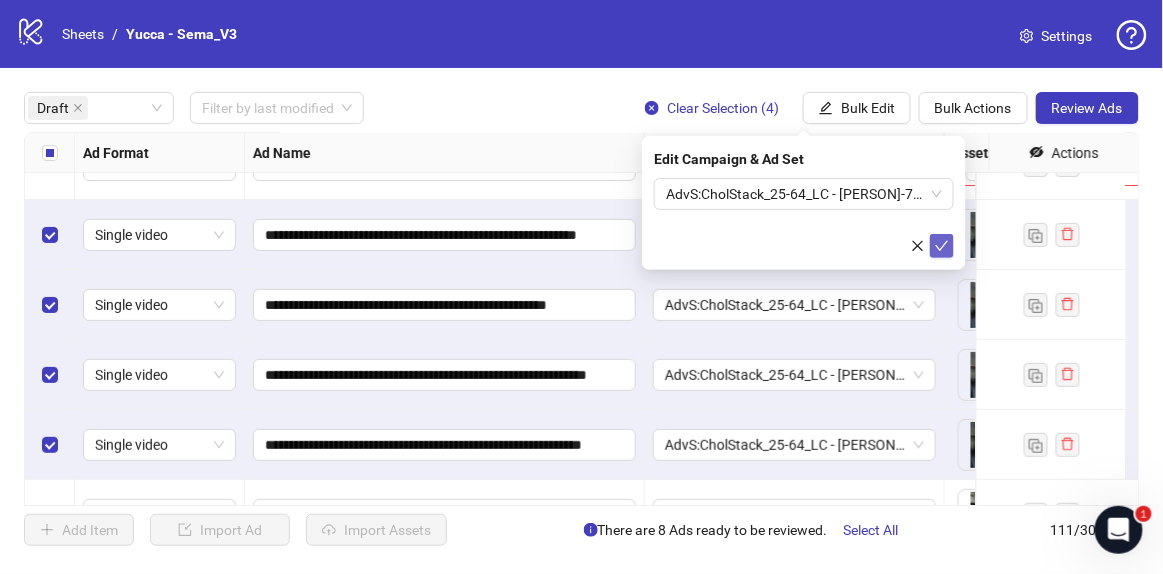 click at bounding box center (942, 246) 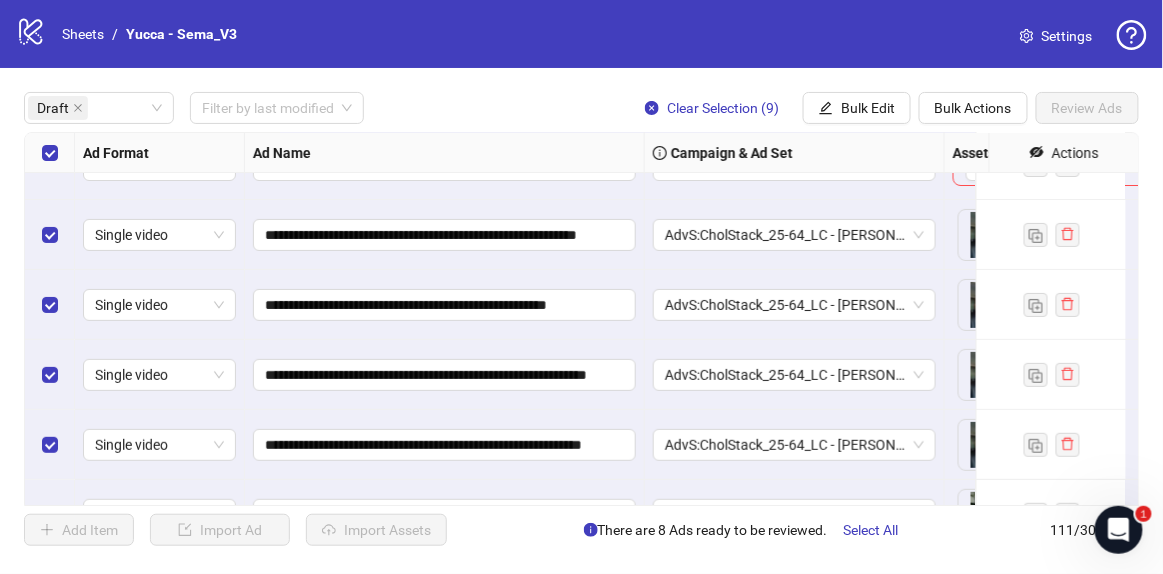scroll, scrollTop: 0, scrollLeft: 0, axis: both 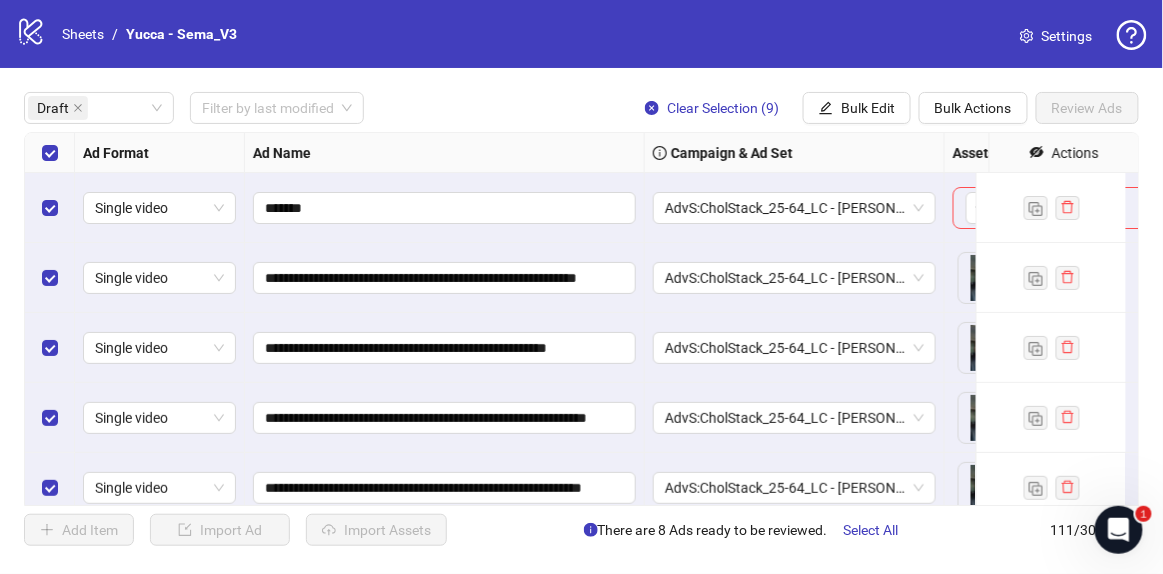 click at bounding box center (50, 208) 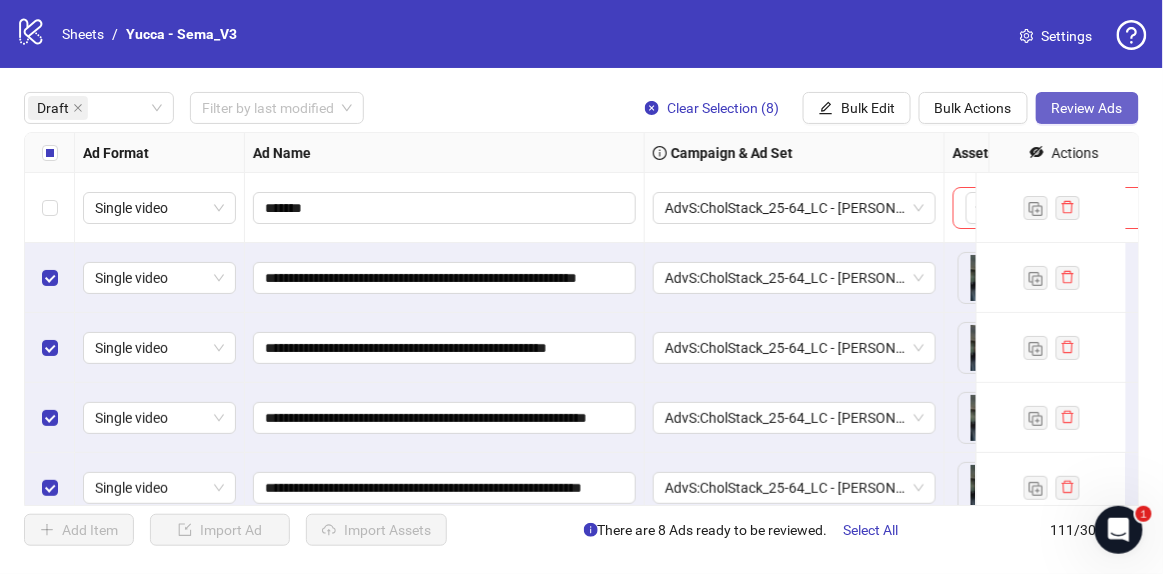 click on "Review Ads" at bounding box center (1087, 108) 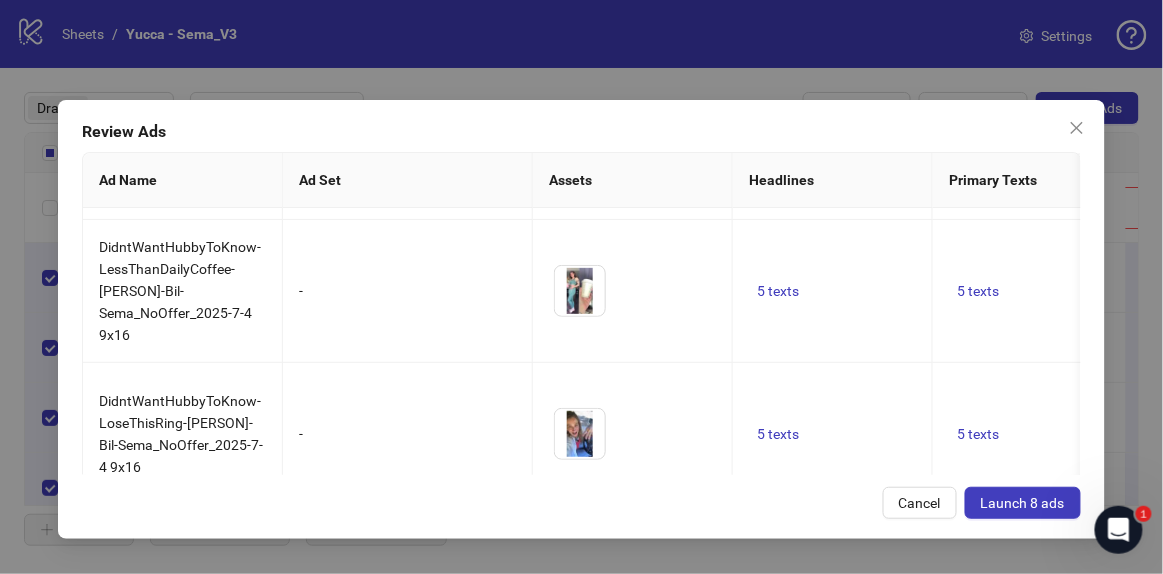 scroll, scrollTop: 887, scrollLeft: 0, axis: vertical 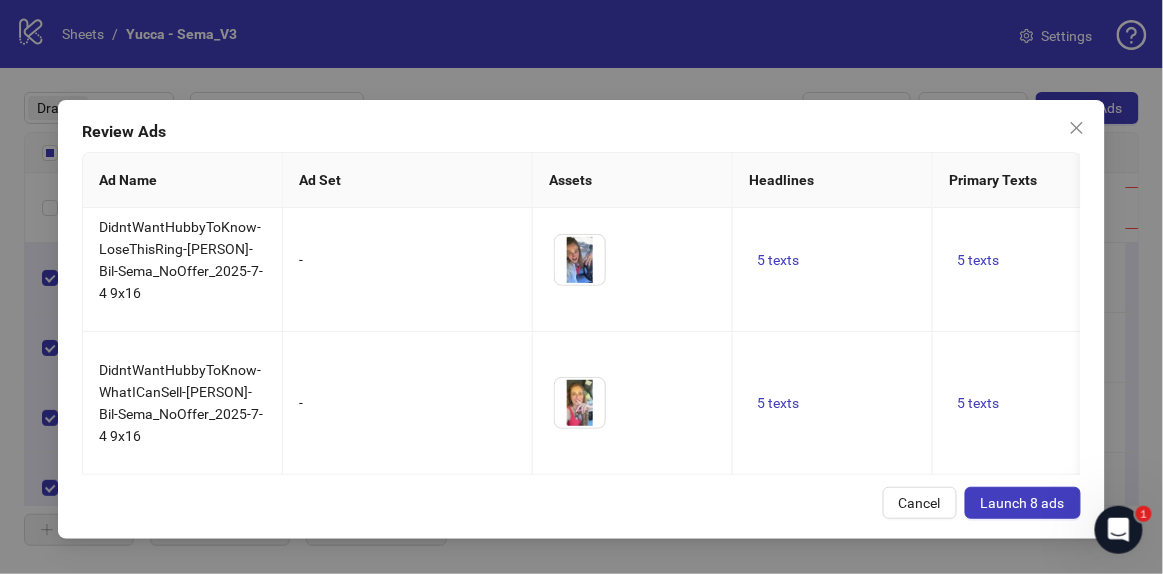 click on "Launch 8 ads" at bounding box center [1023, 503] 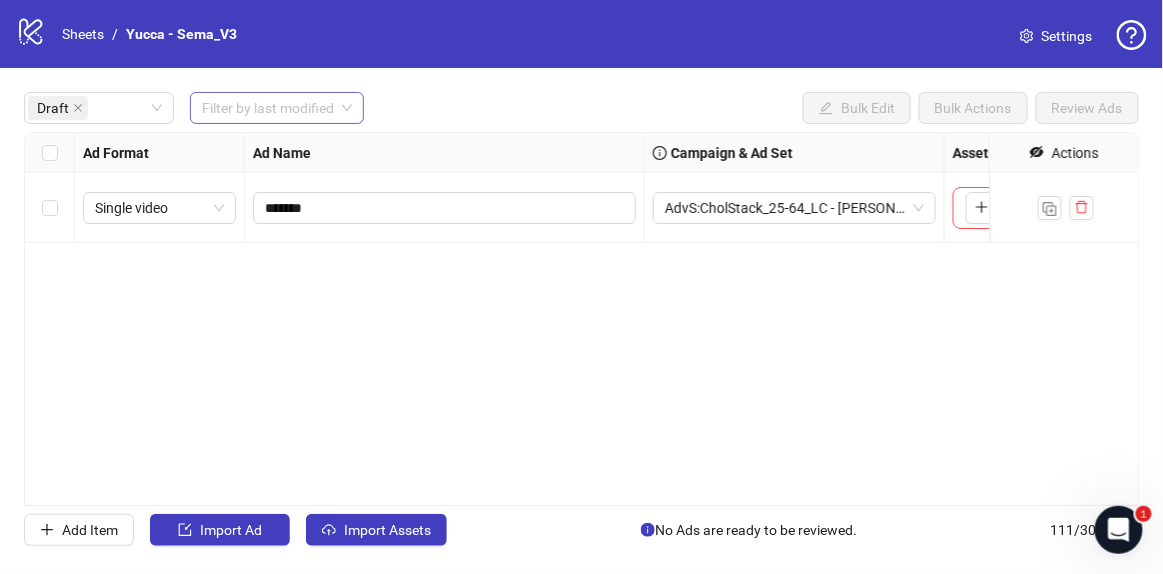 click at bounding box center (268, 108) 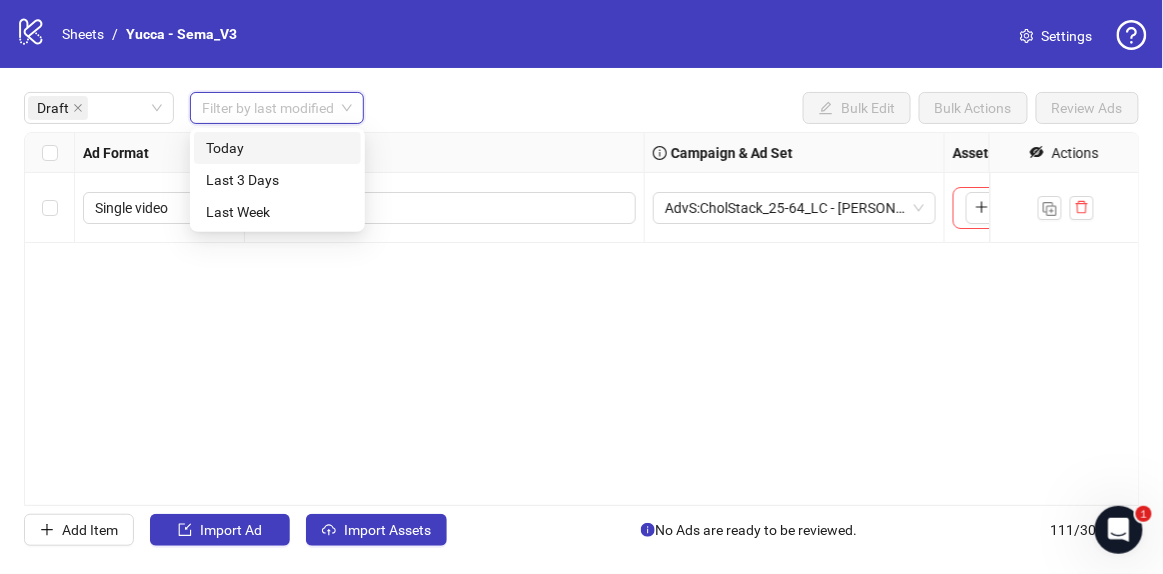 click on "Today" at bounding box center (0, 0) 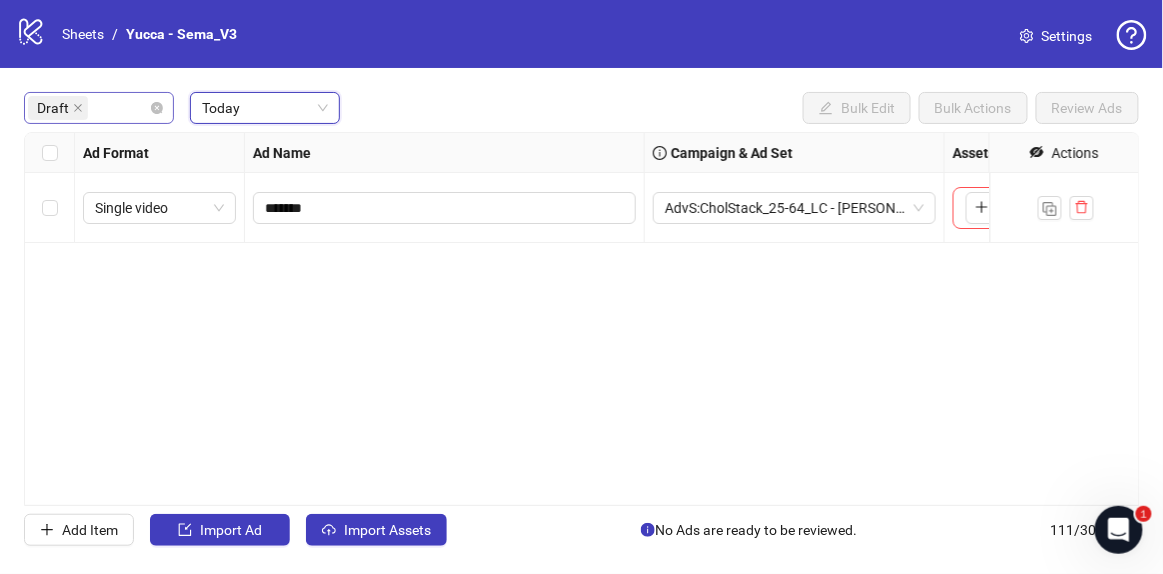 click on "Draft" at bounding box center (99, 108) 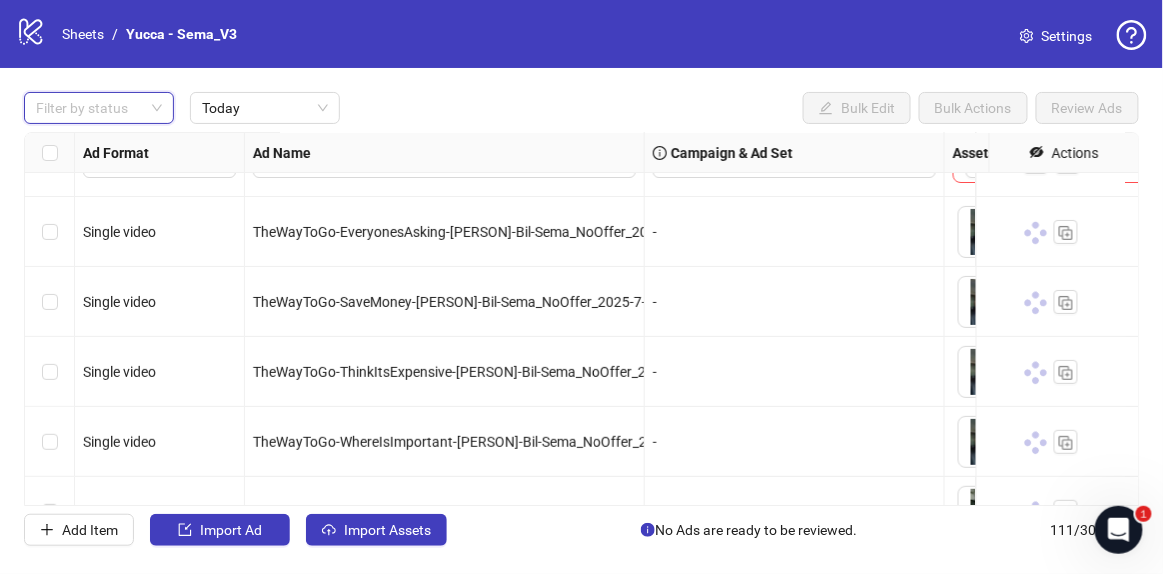 scroll, scrollTop: 0, scrollLeft: 0, axis: both 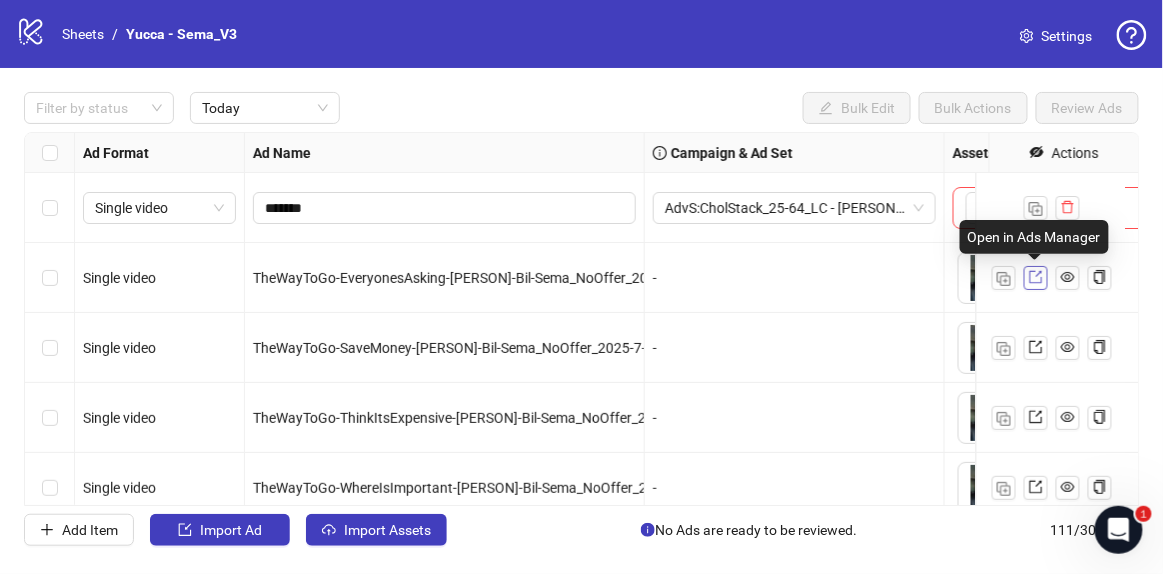 click at bounding box center [1036, 277] 